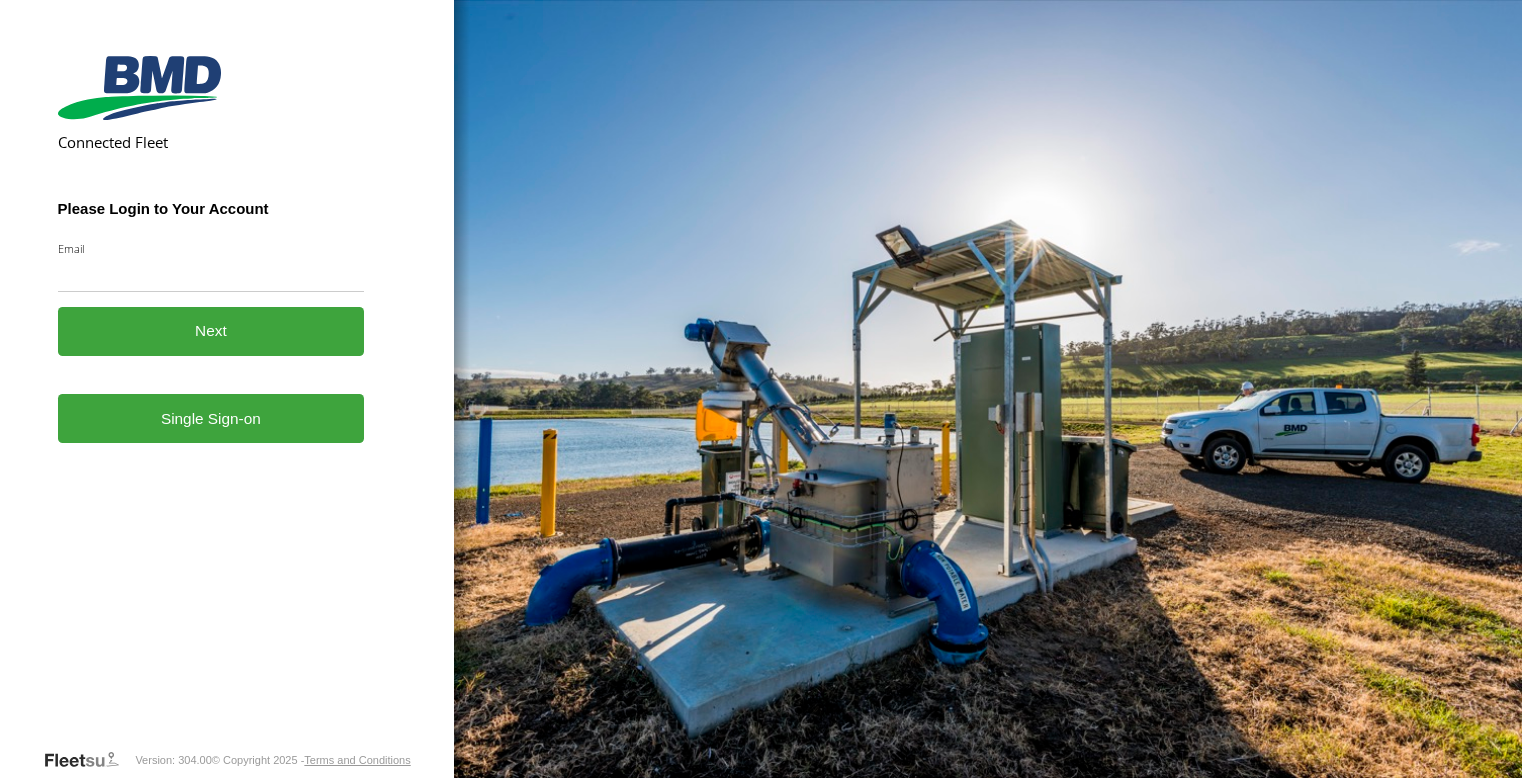 scroll, scrollTop: 0, scrollLeft: 0, axis: both 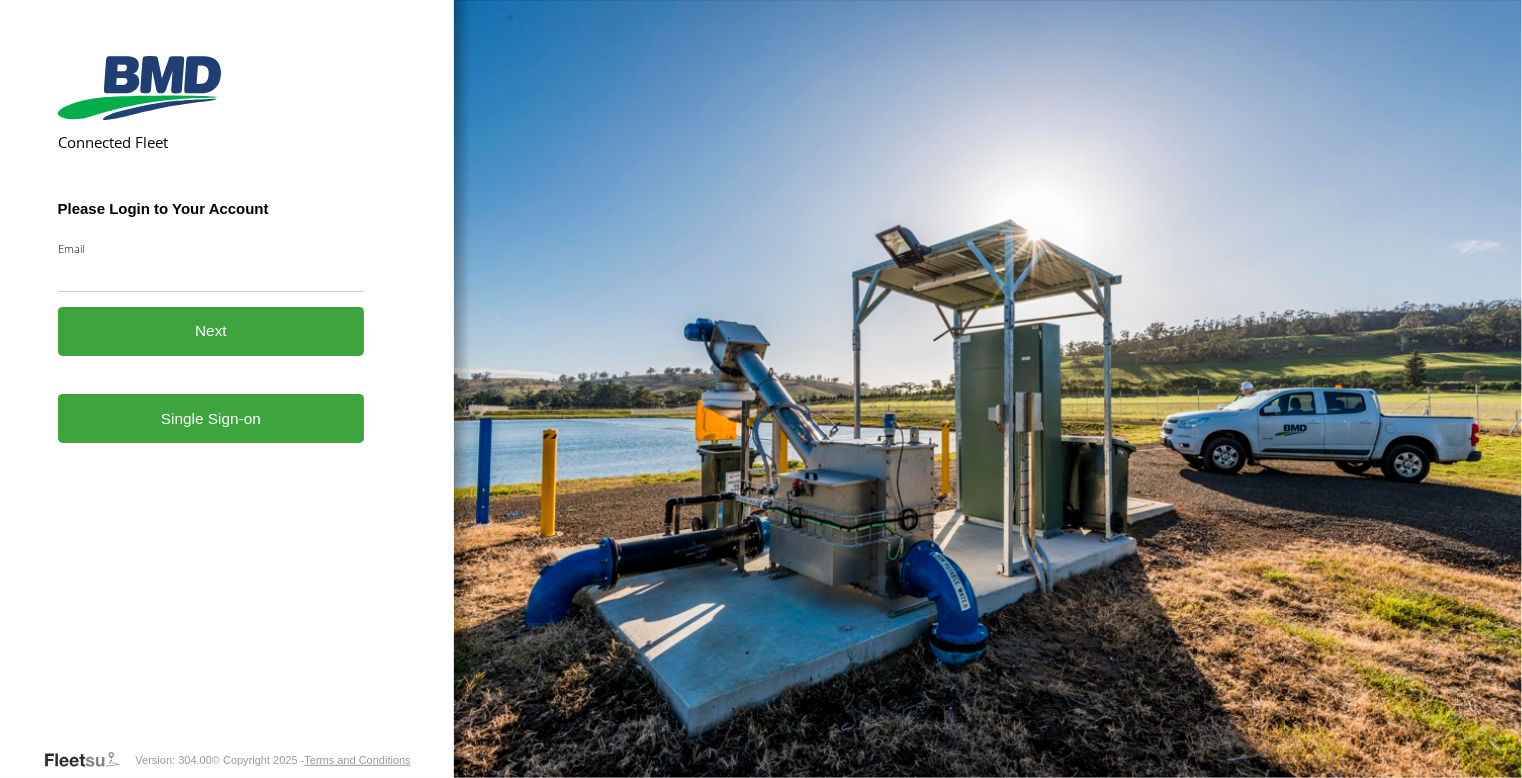 click on "Email" at bounding box center (211, 274) 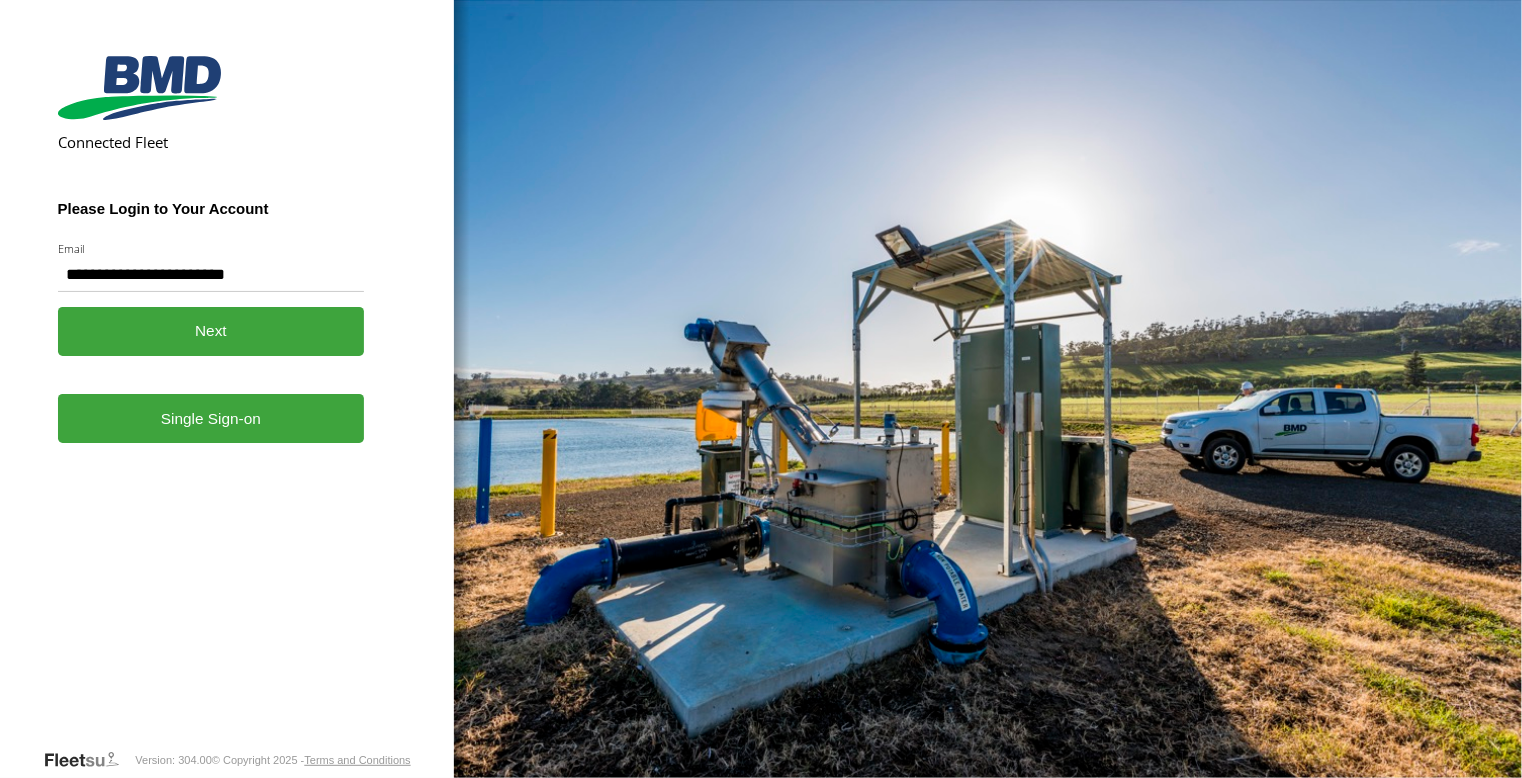 click on "Next" at bounding box center [211, 331] 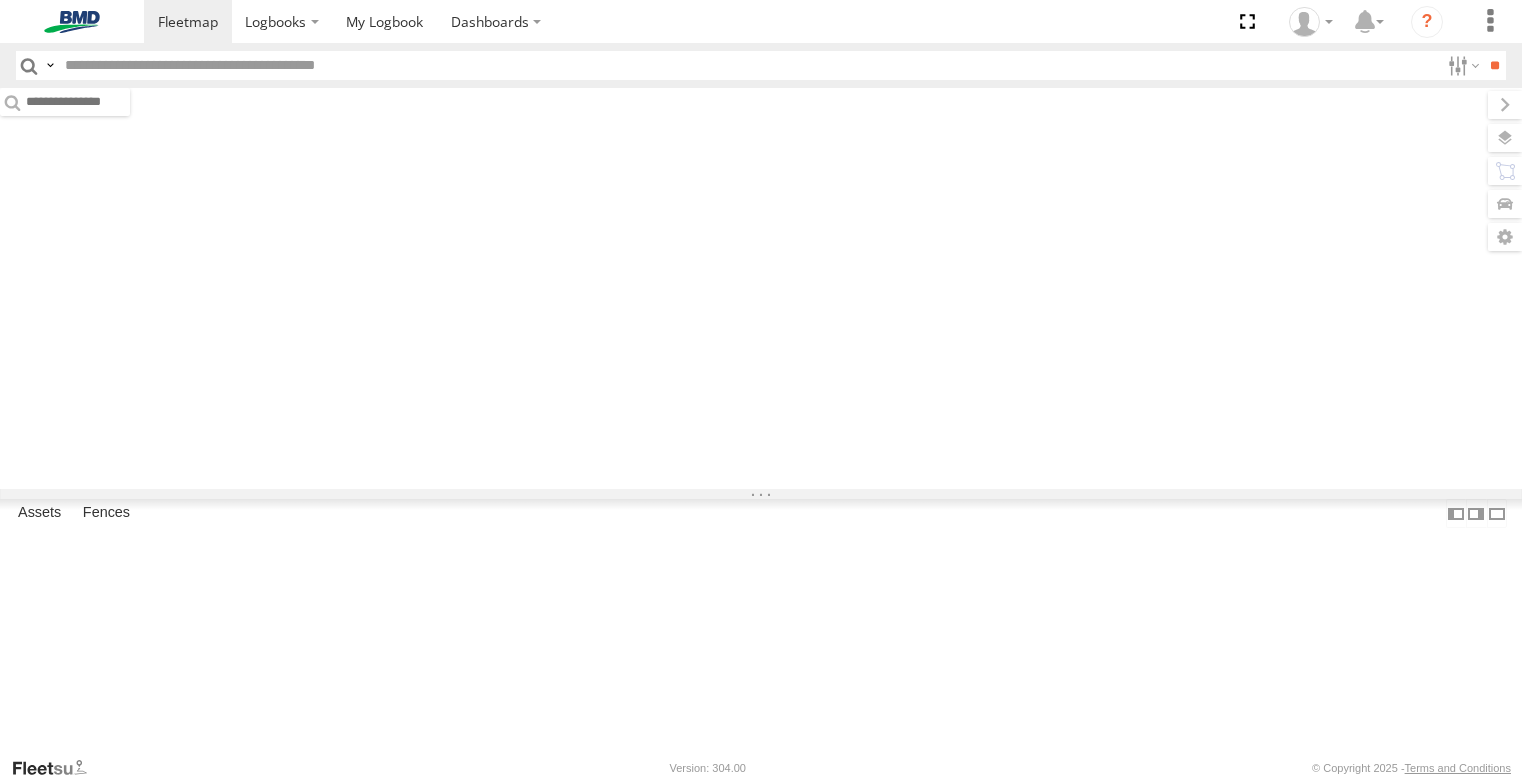 scroll, scrollTop: 0, scrollLeft: 0, axis: both 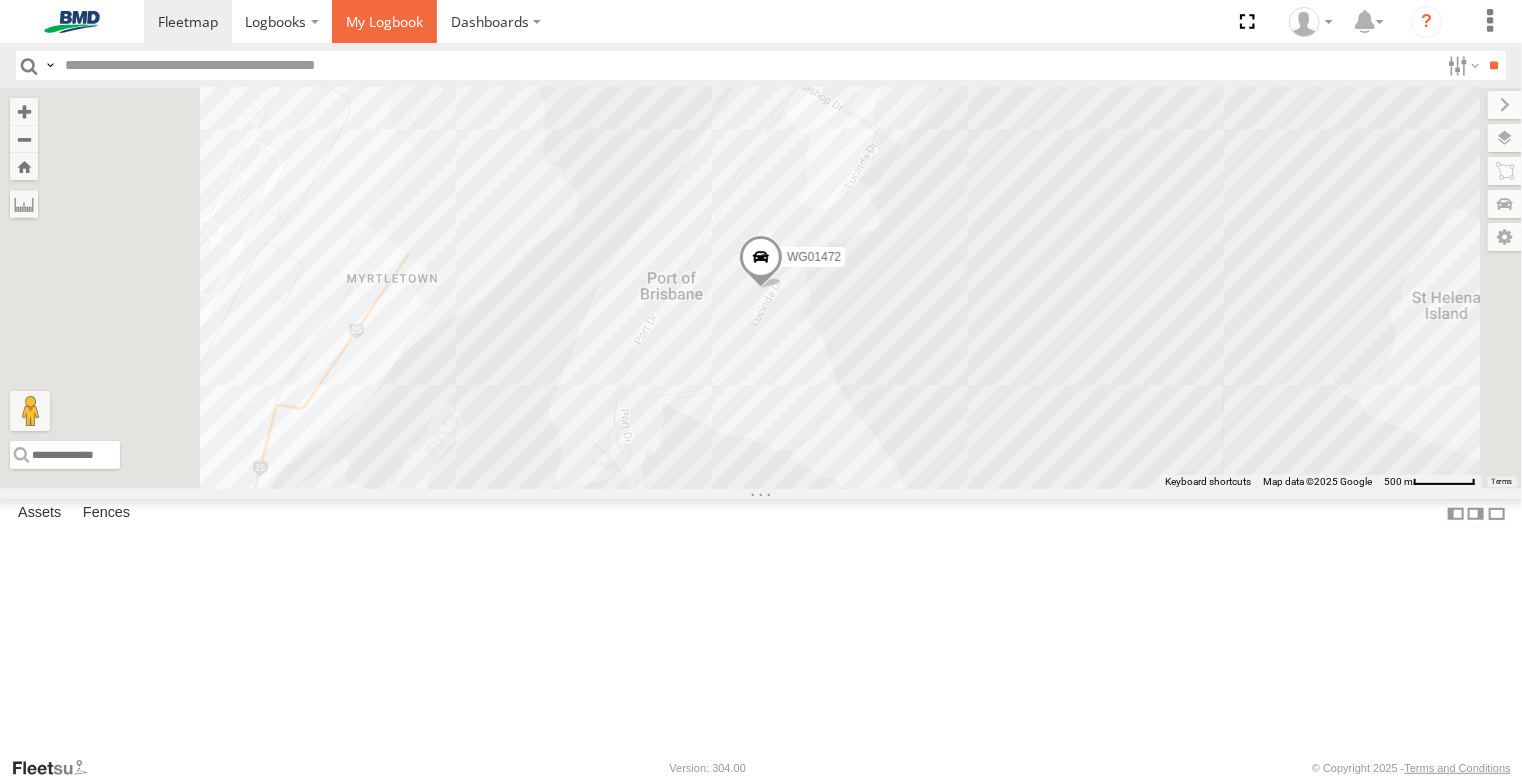 click at bounding box center [384, 21] 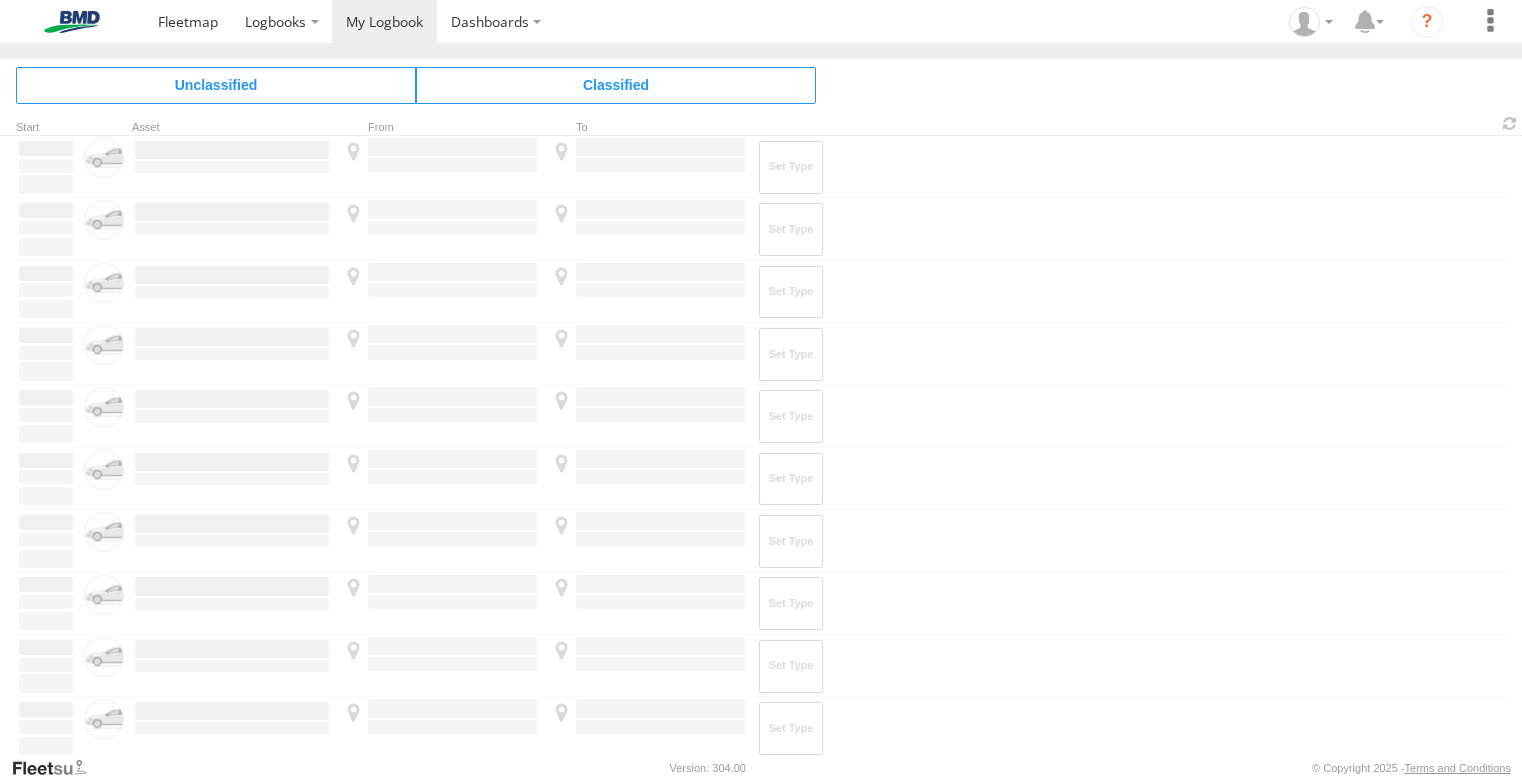 scroll, scrollTop: 0, scrollLeft: 0, axis: both 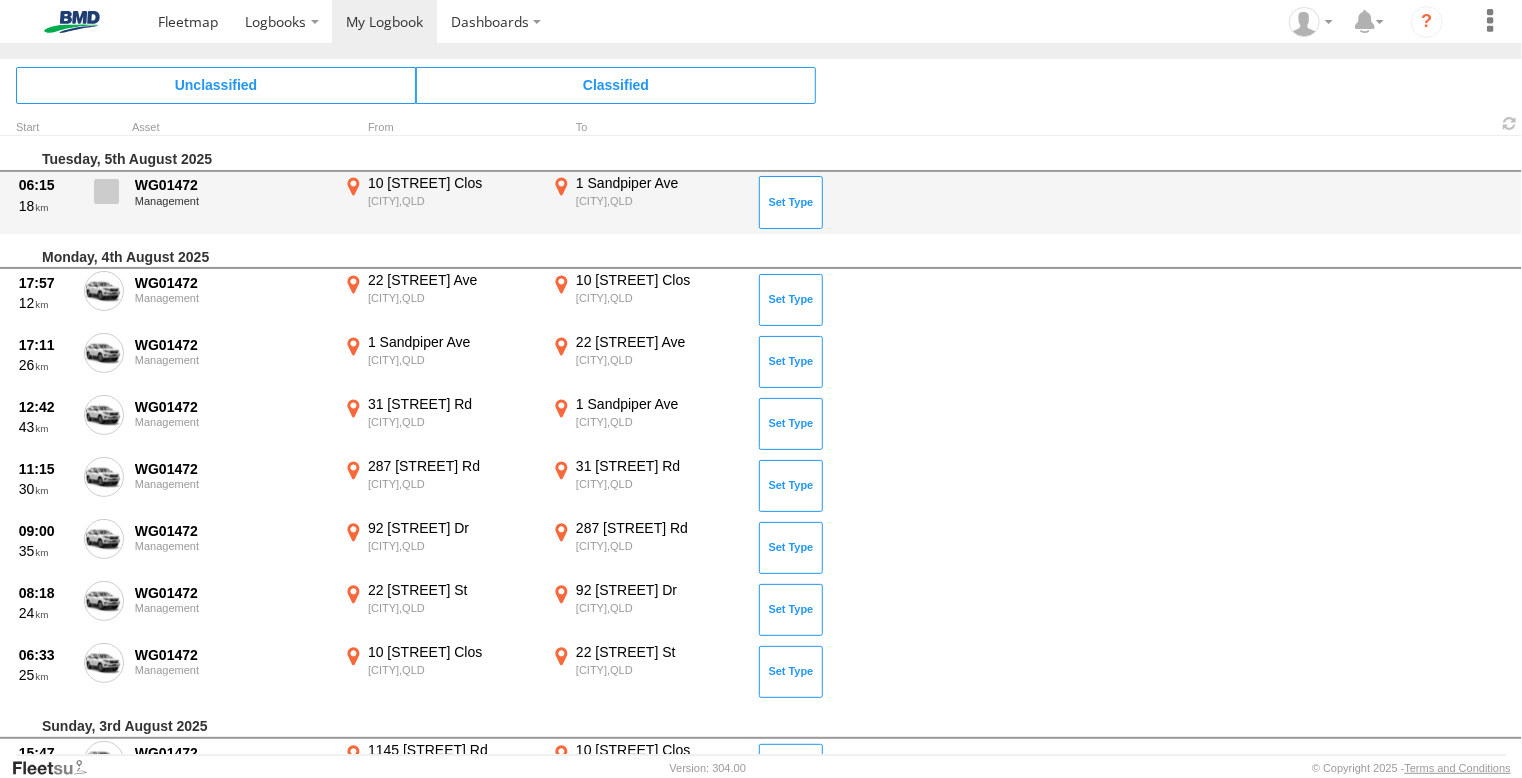 click at bounding box center (106, 191) 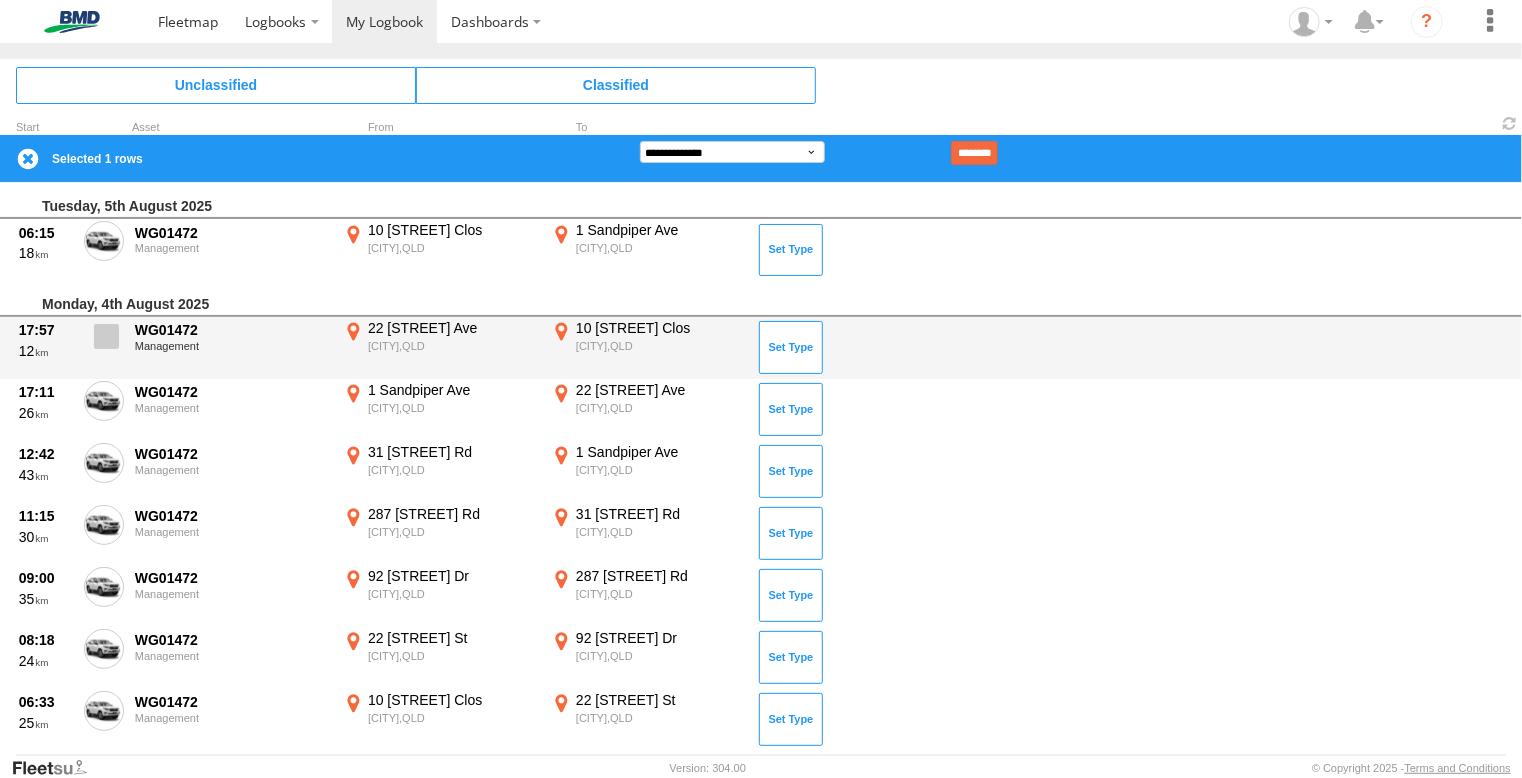 click at bounding box center [106, 336] 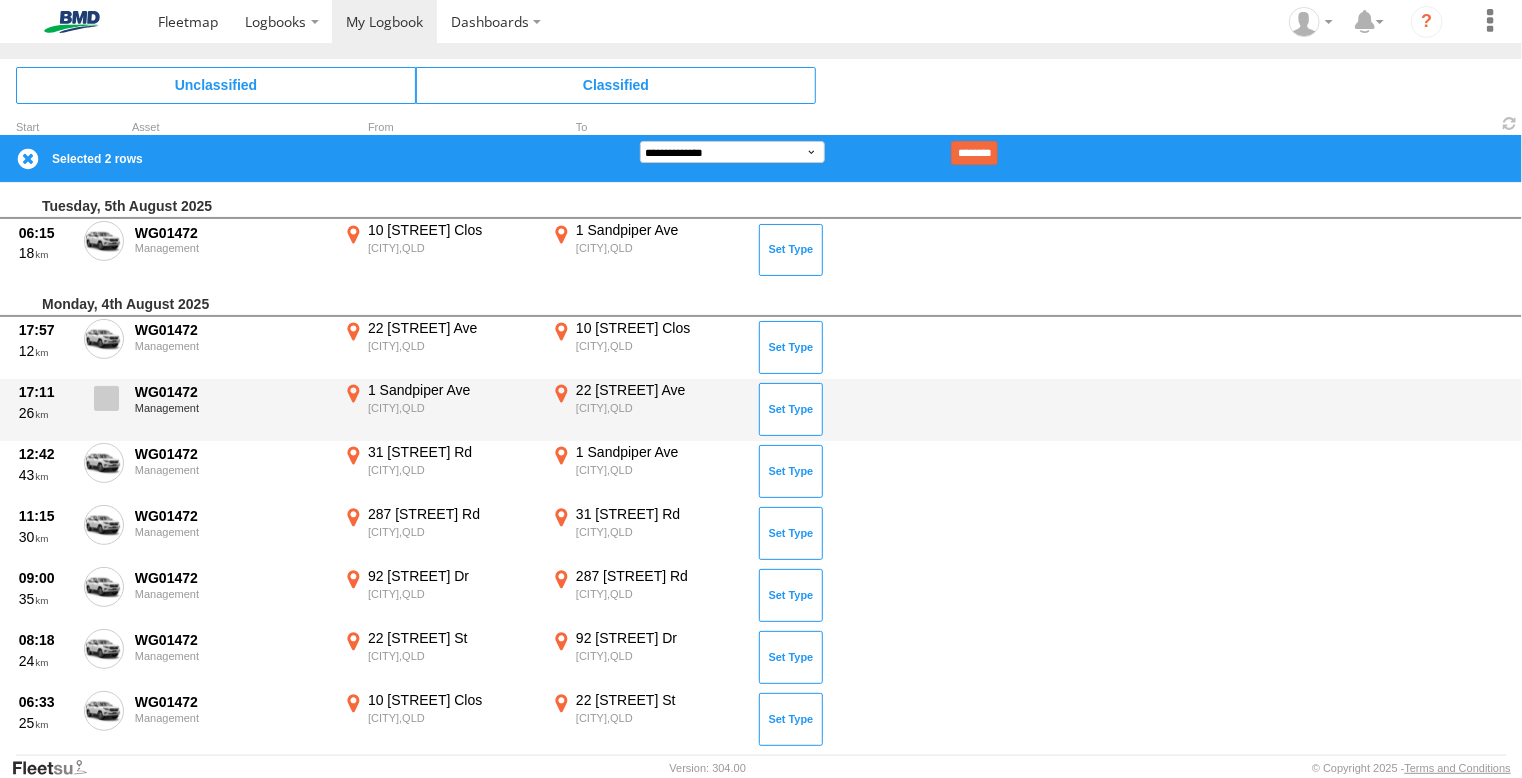click at bounding box center (106, 398) 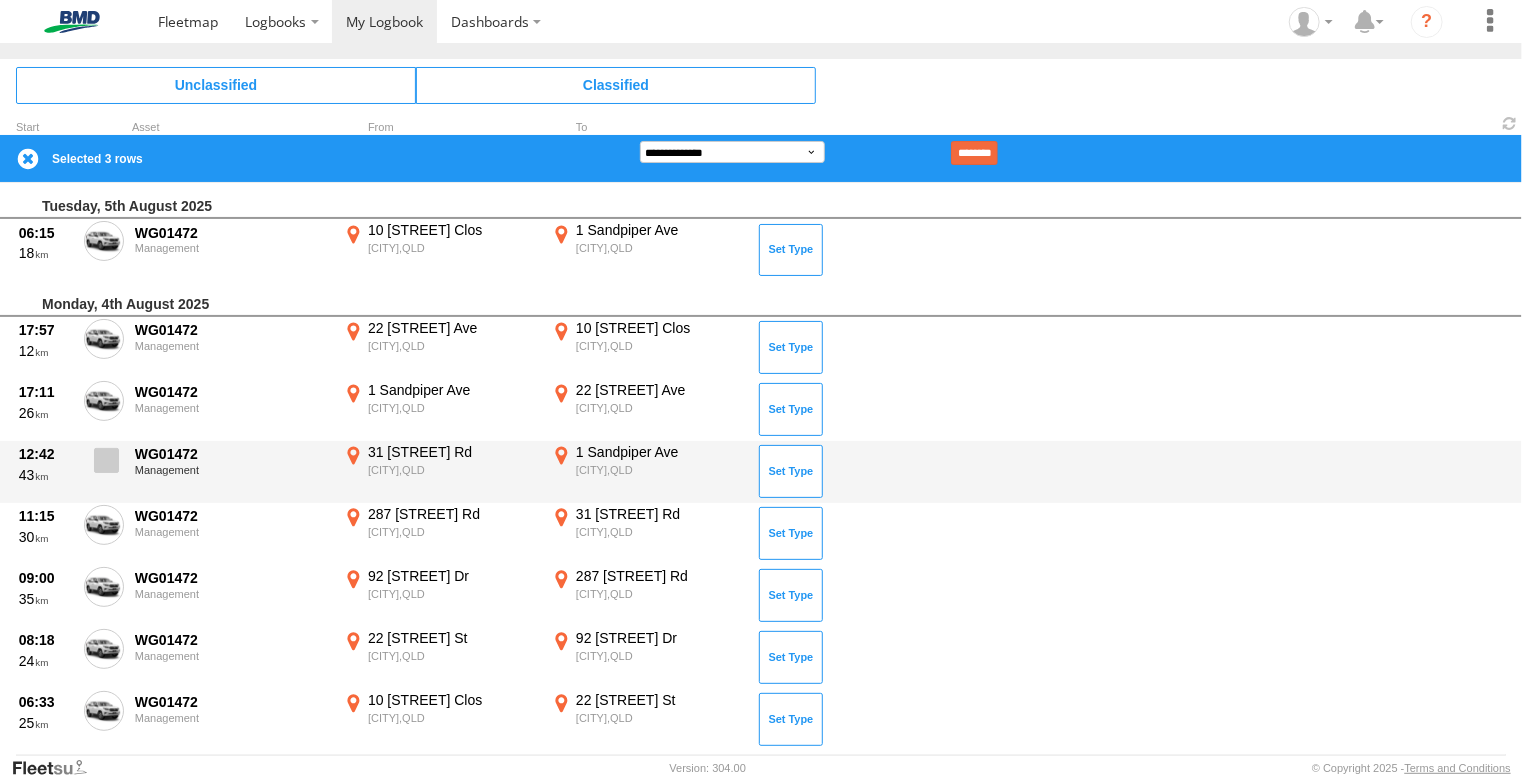 click at bounding box center [106, 460] 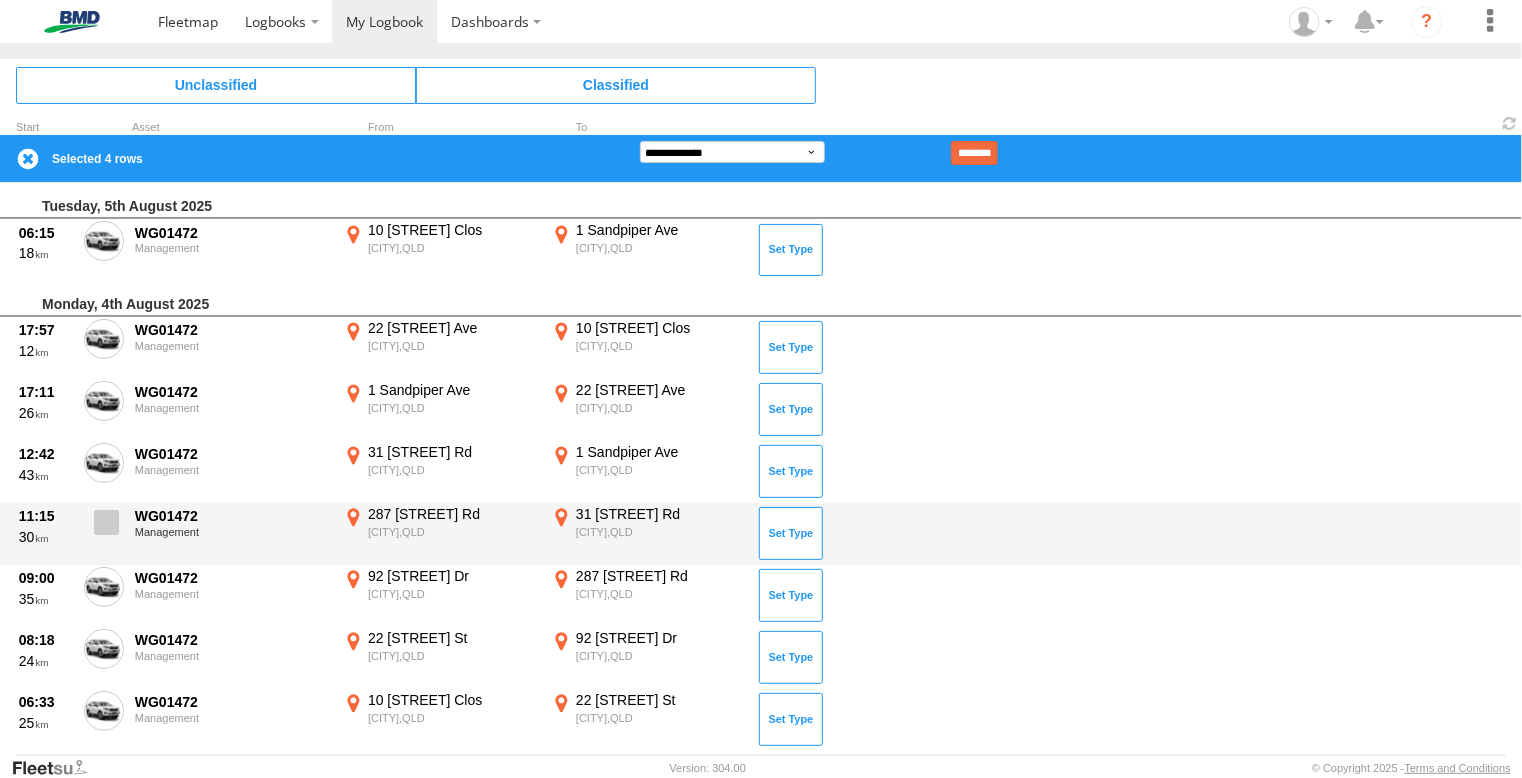 click at bounding box center [106, 522] 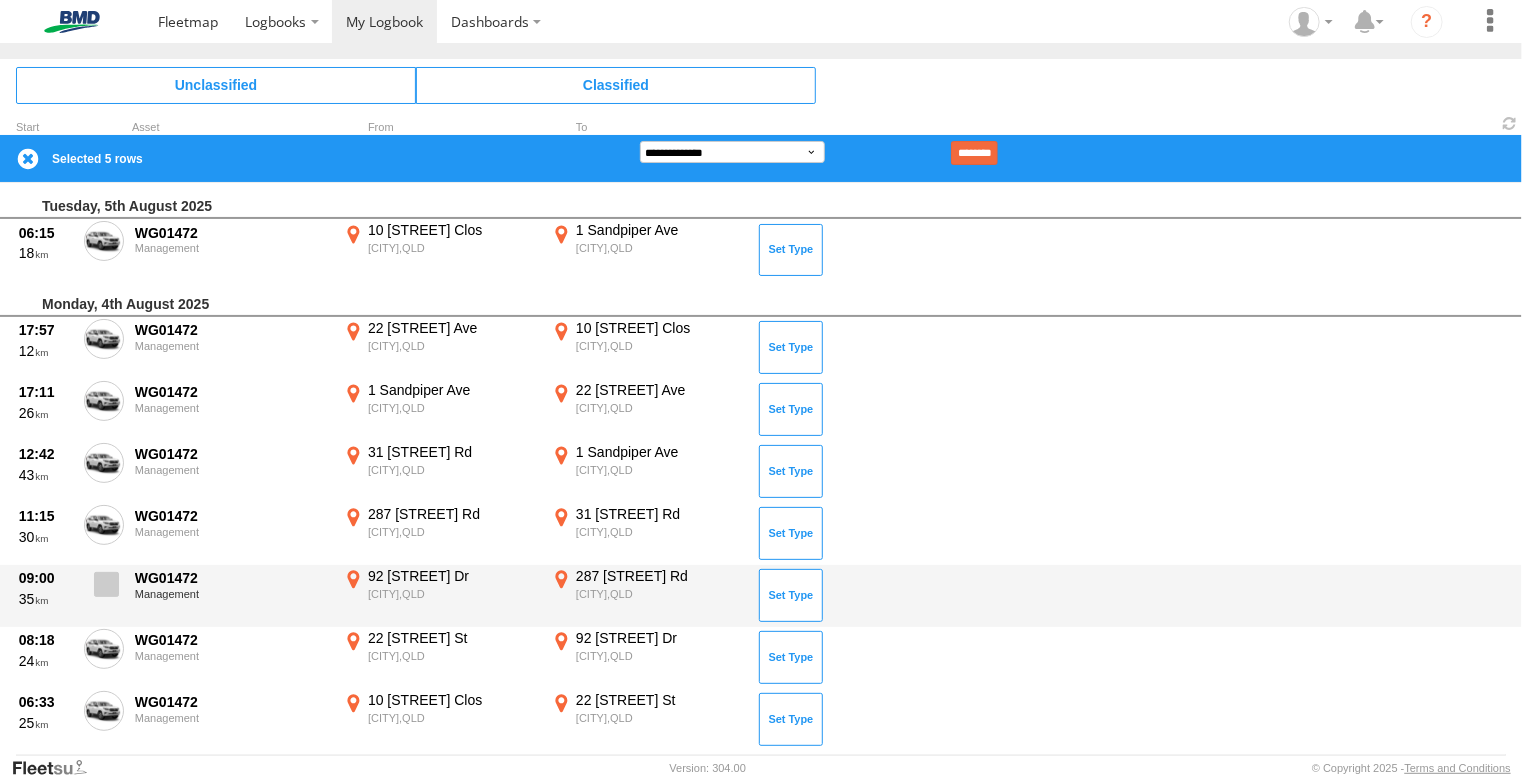 click at bounding box center (106, 584) 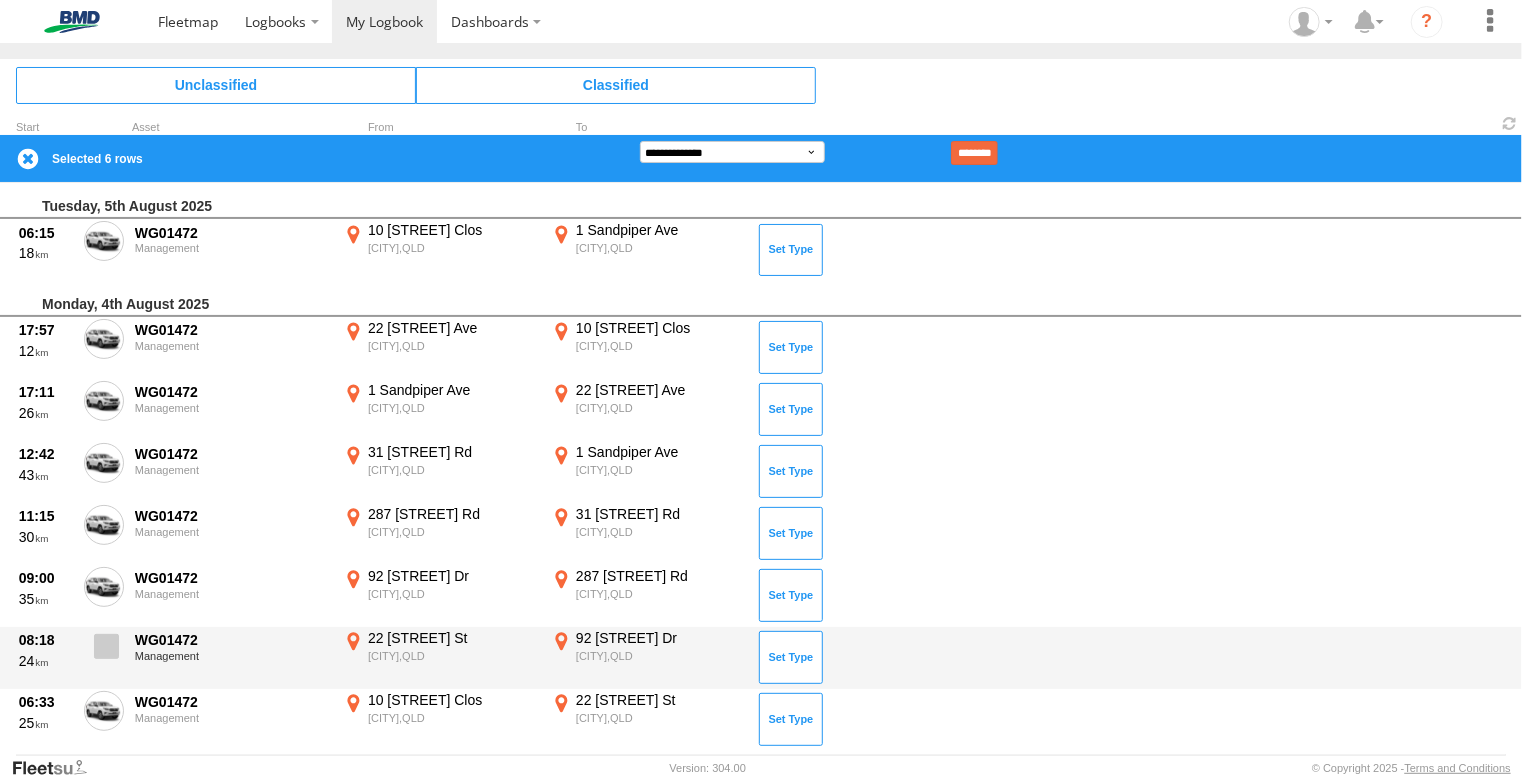click at bounding box center (106, 646) 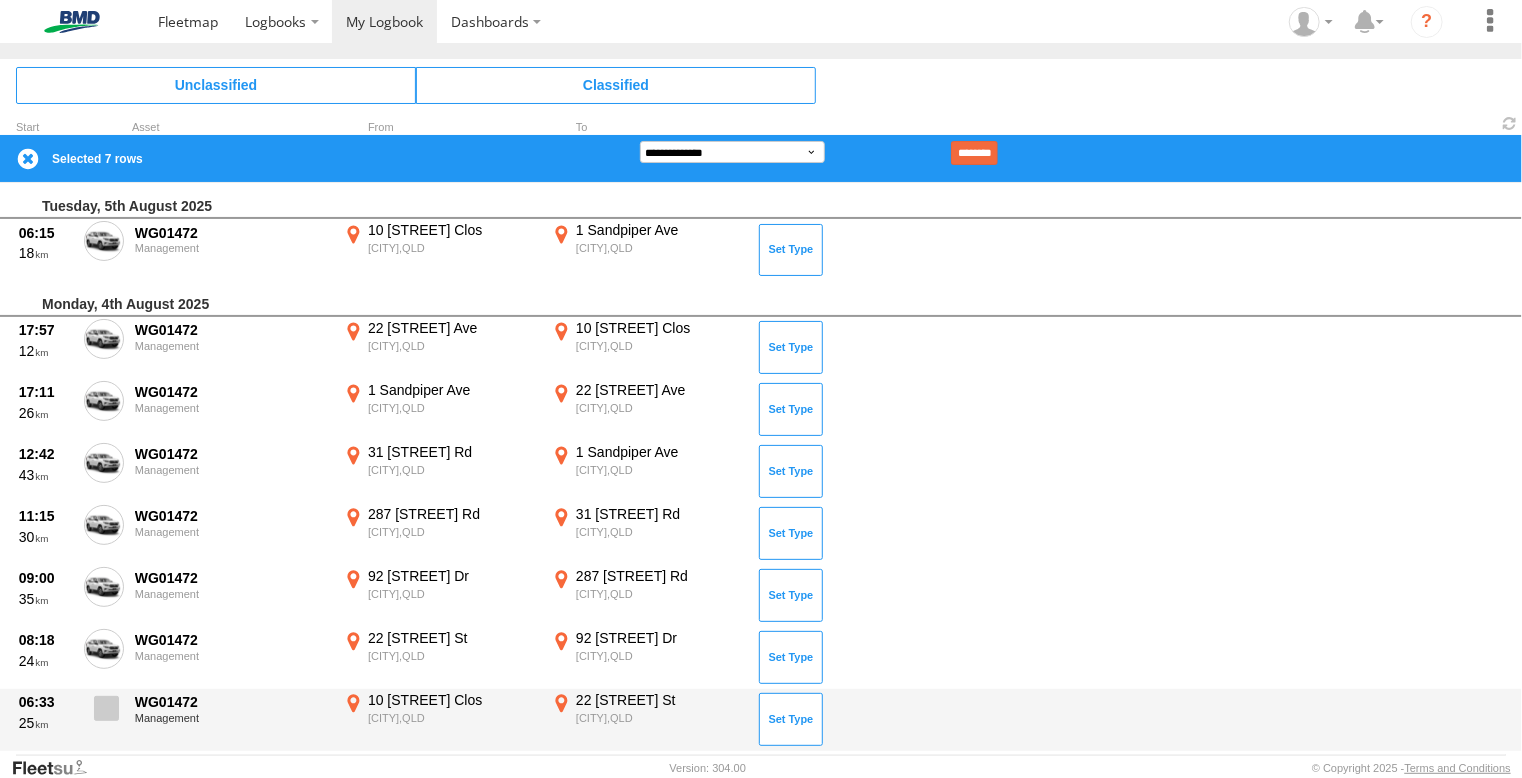 click at bounding box center (106, 708) 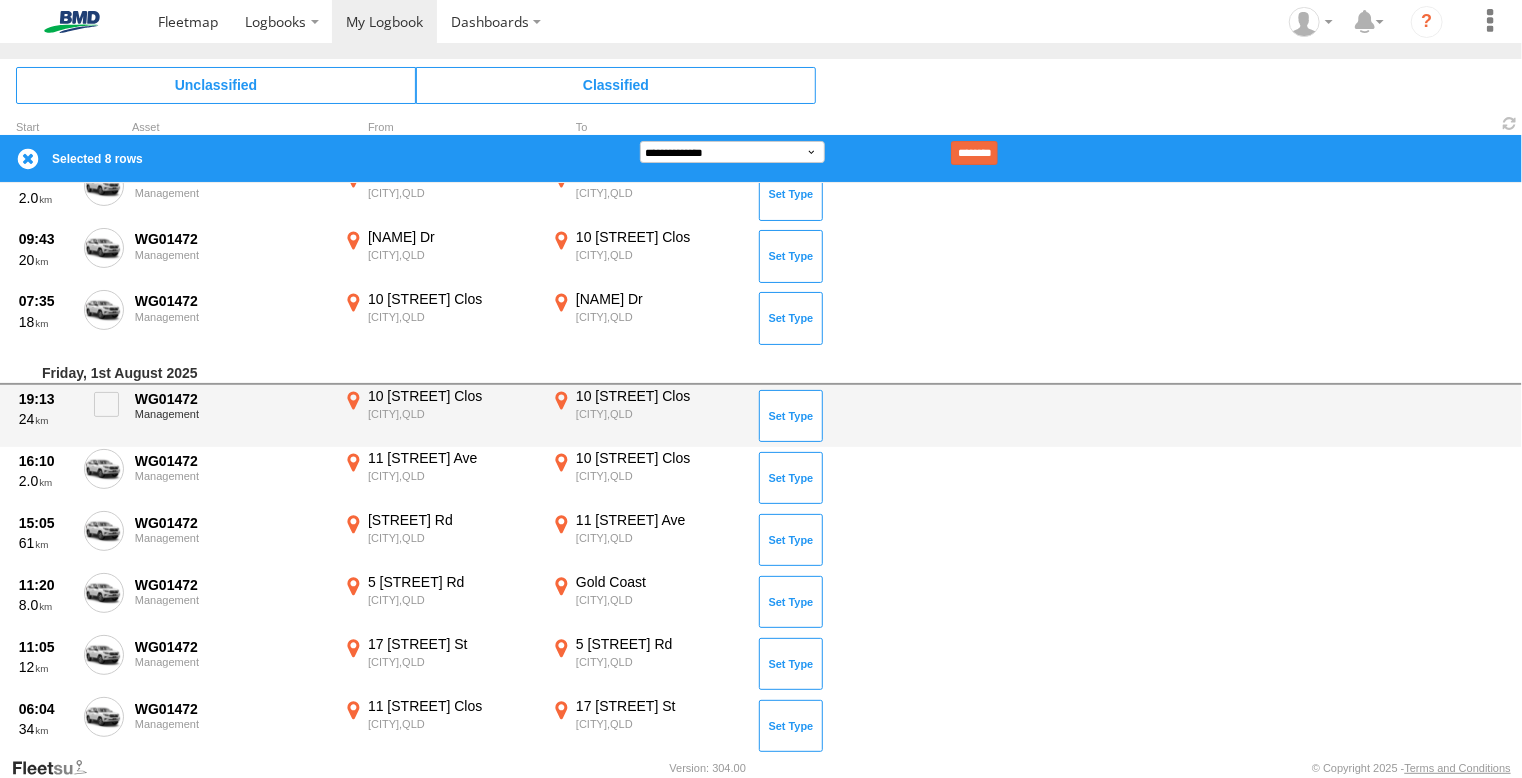 scroll, scrollTop: 1100, scrollLeft: 0, axis: vertical 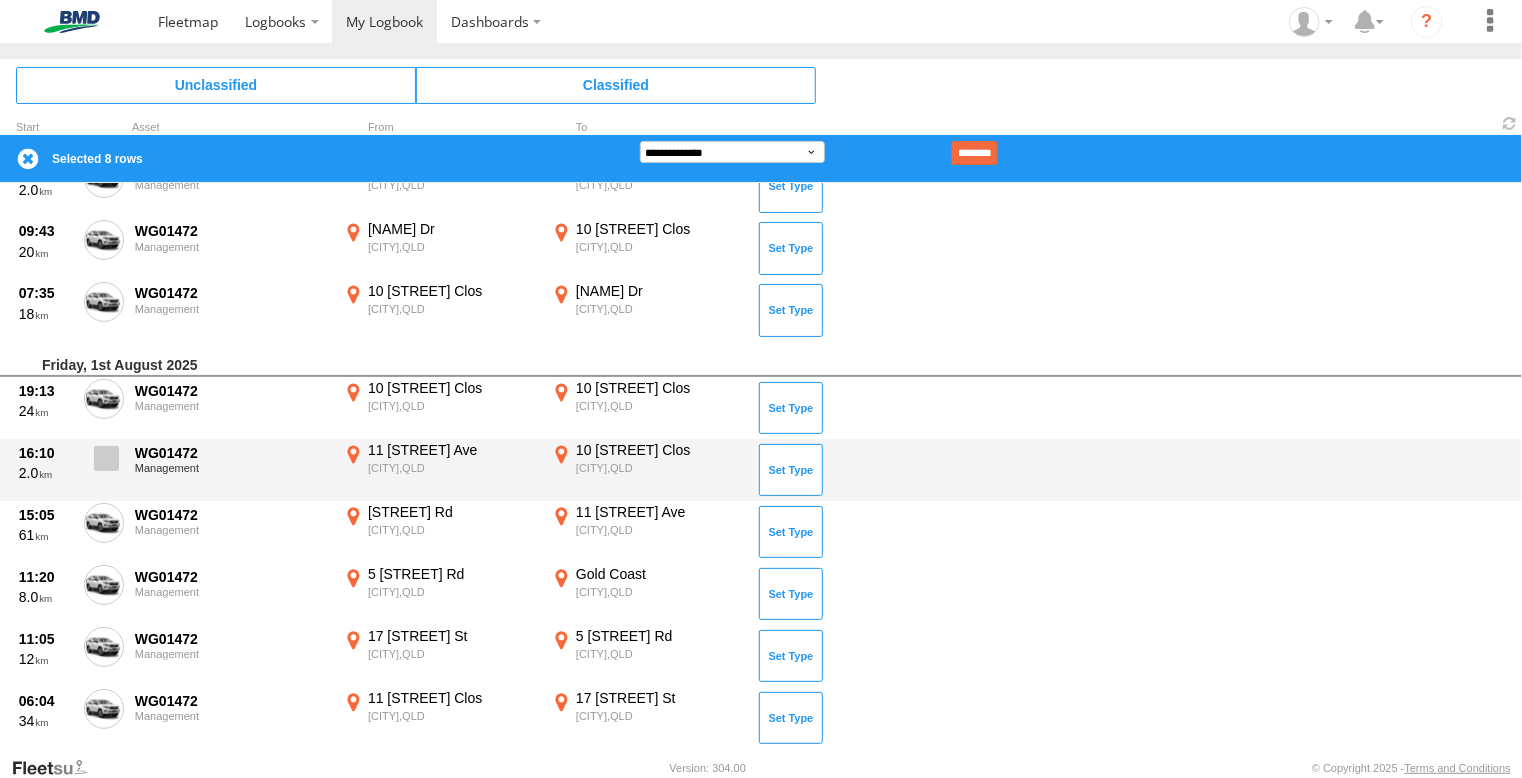 click at bounding box center [104, 464] 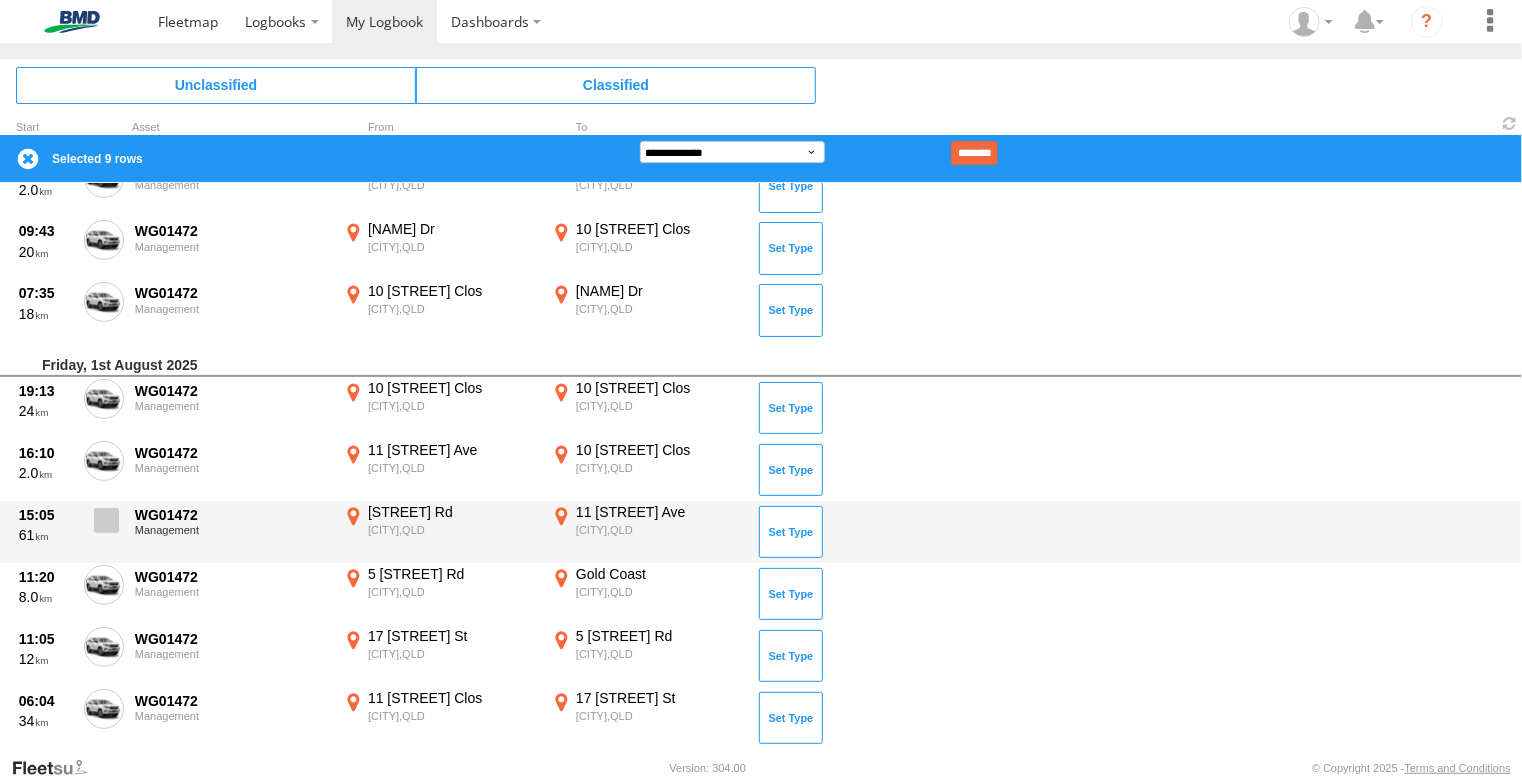 click at bounding box center (106, 520) 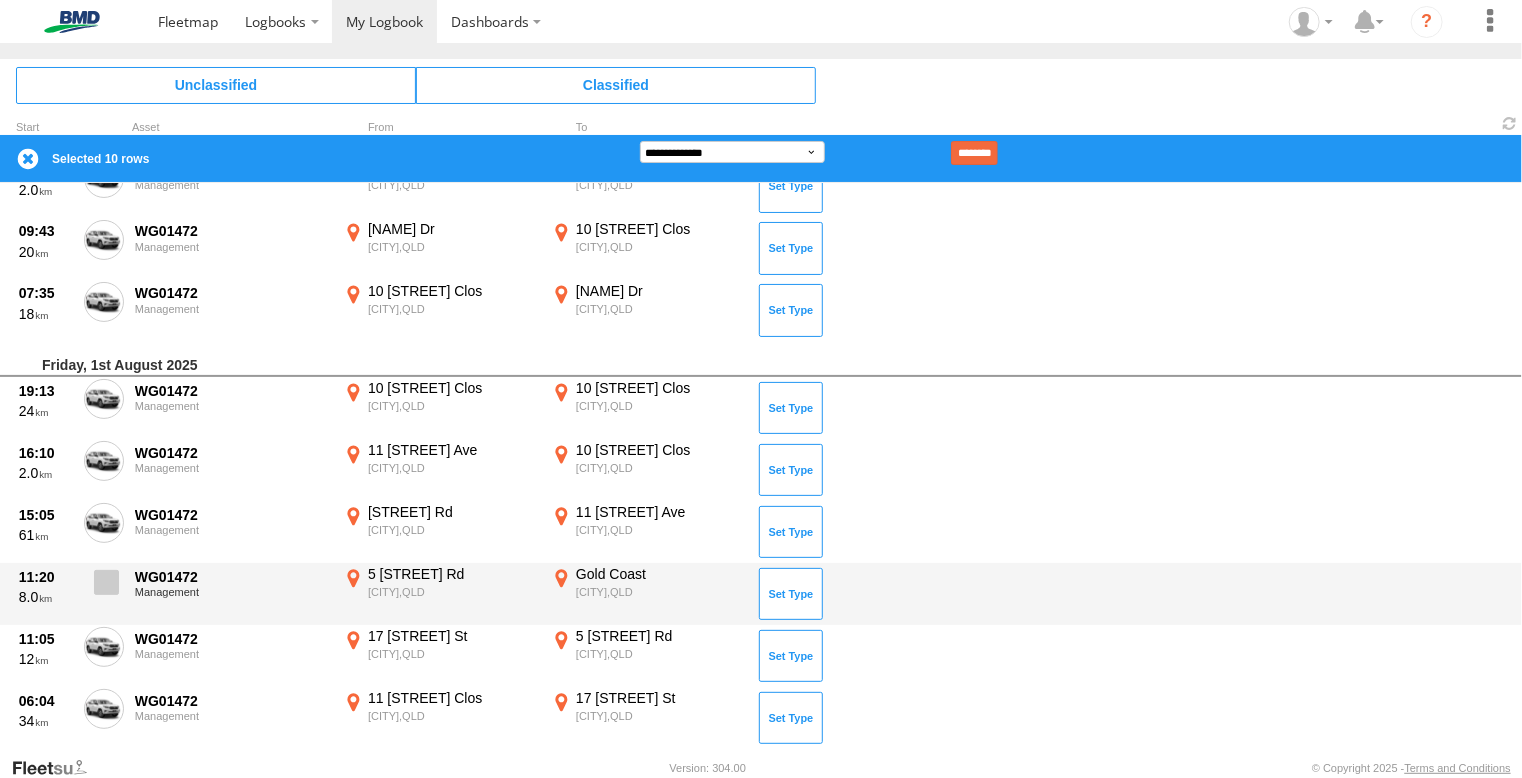 click at bounding box center [106, 582] 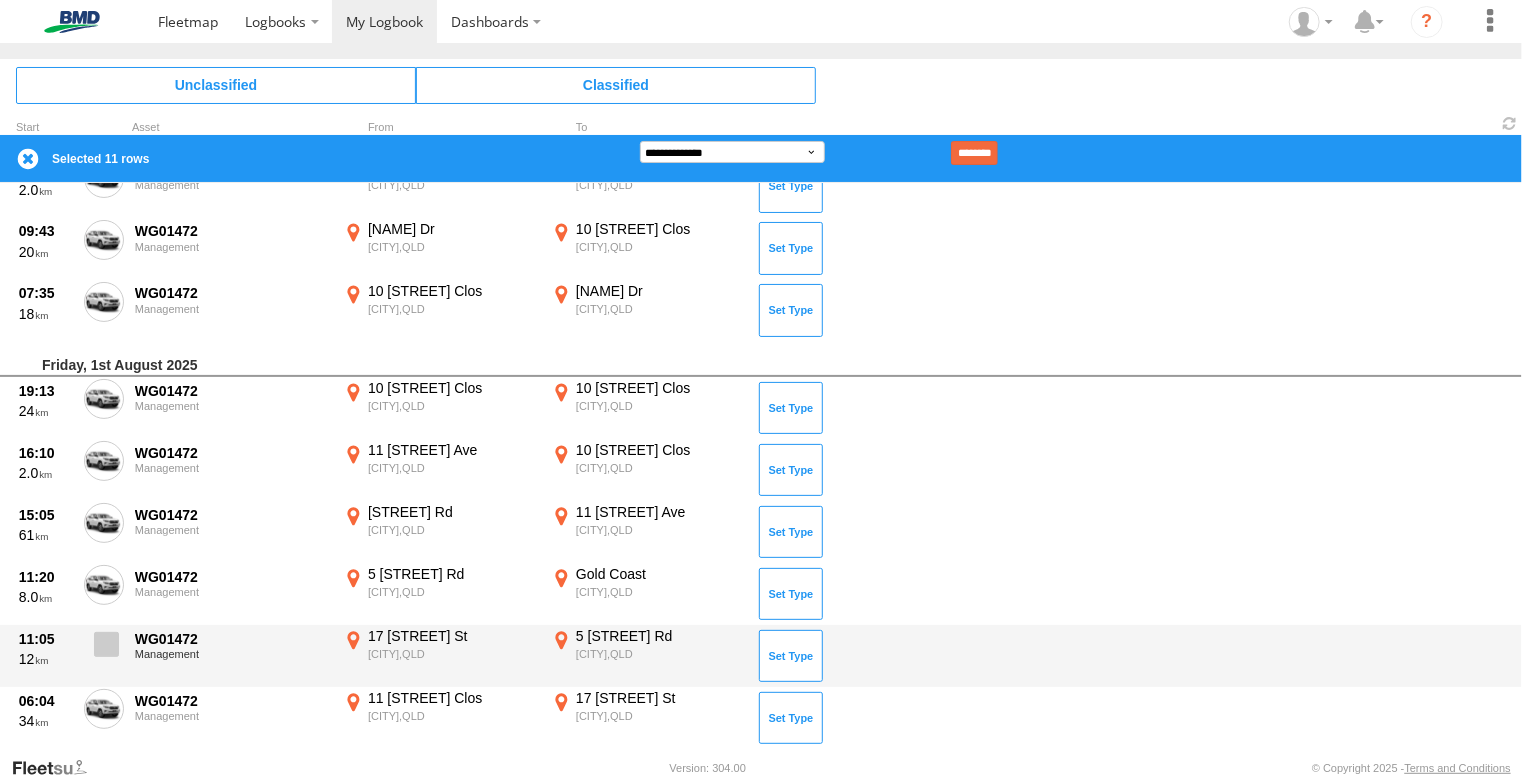 click at bounding box center (106, 644) 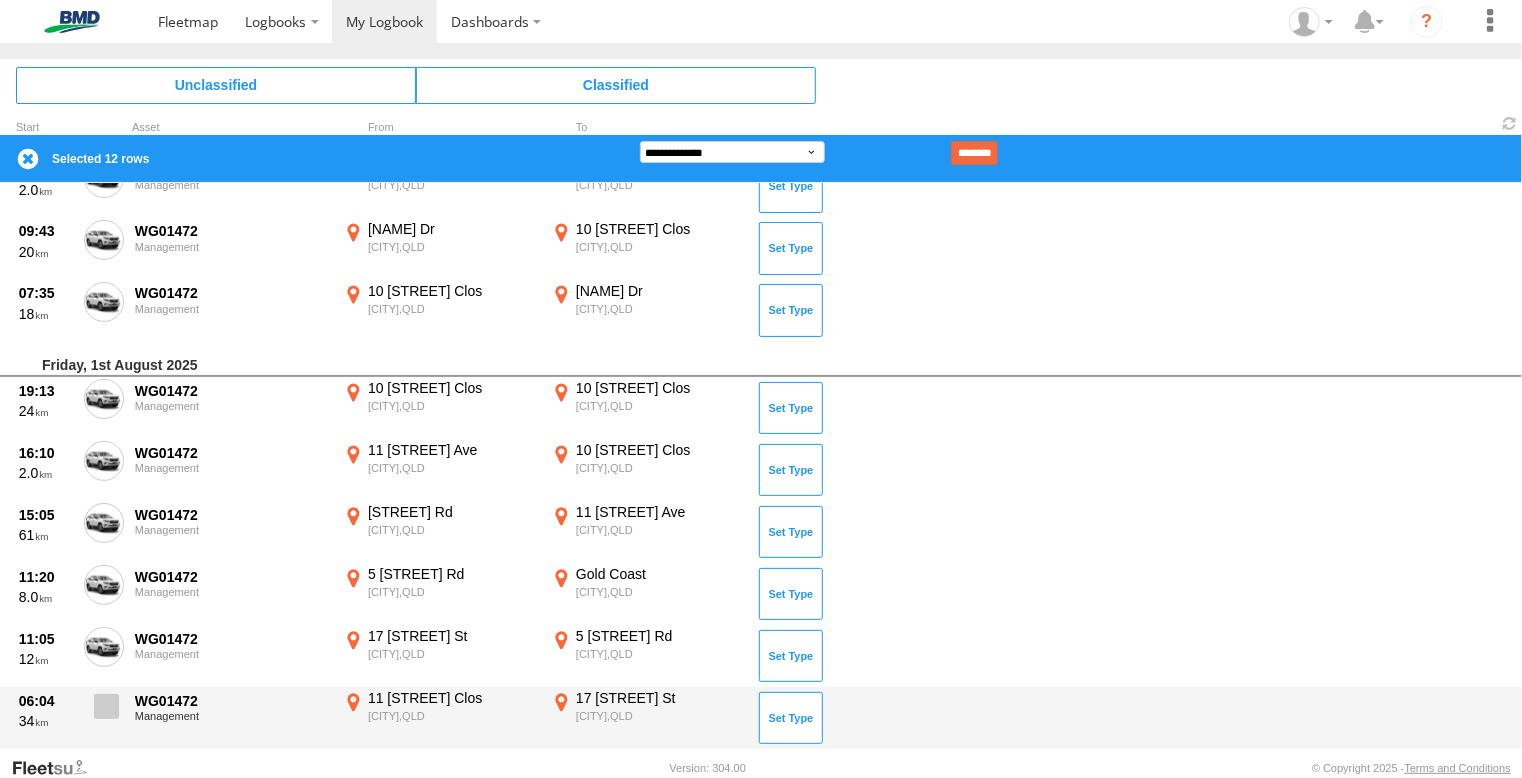 click at bounding box center [106, 706] 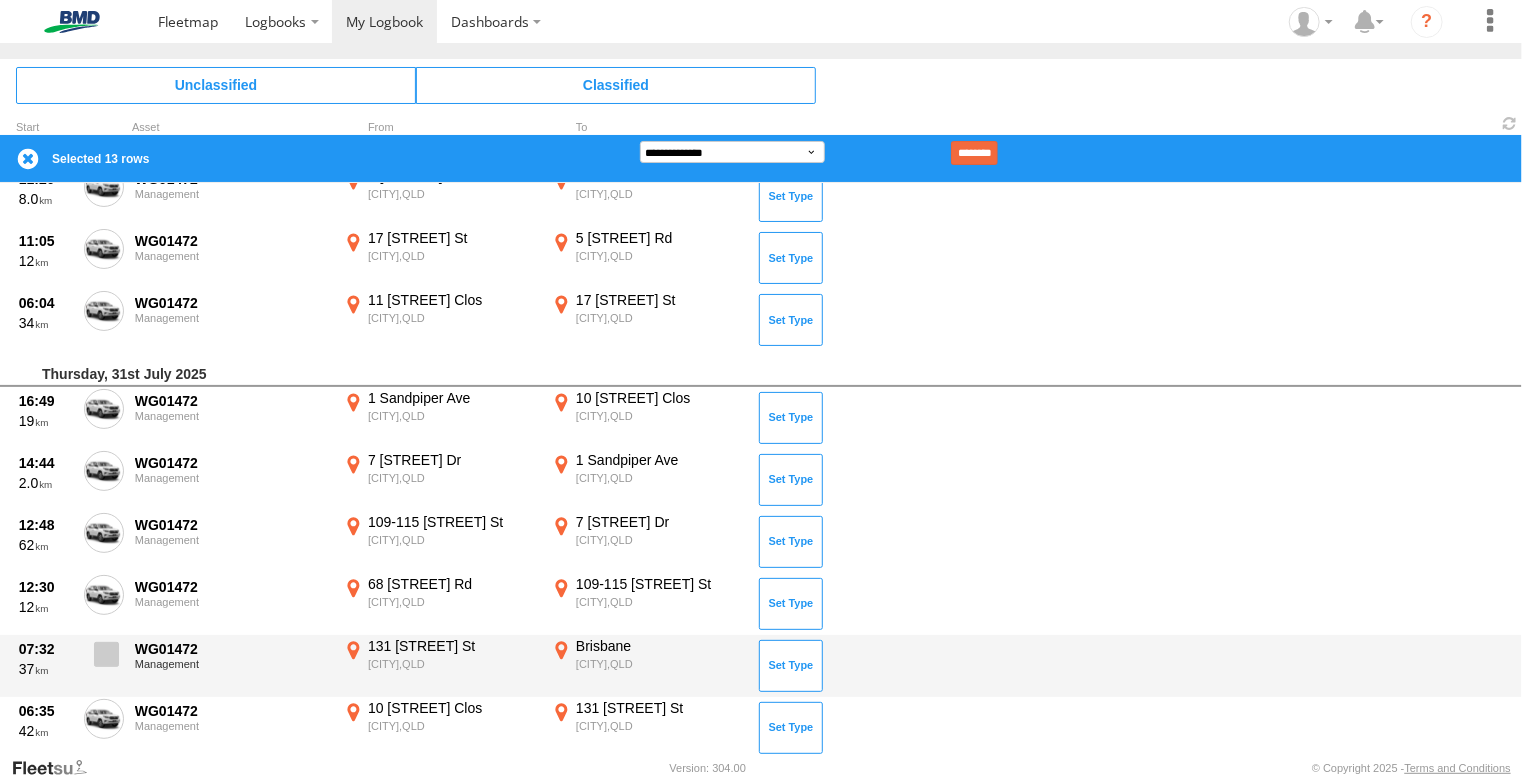 scroll, scrollTop: 1500, scrollLeft: 0, axis: vertical 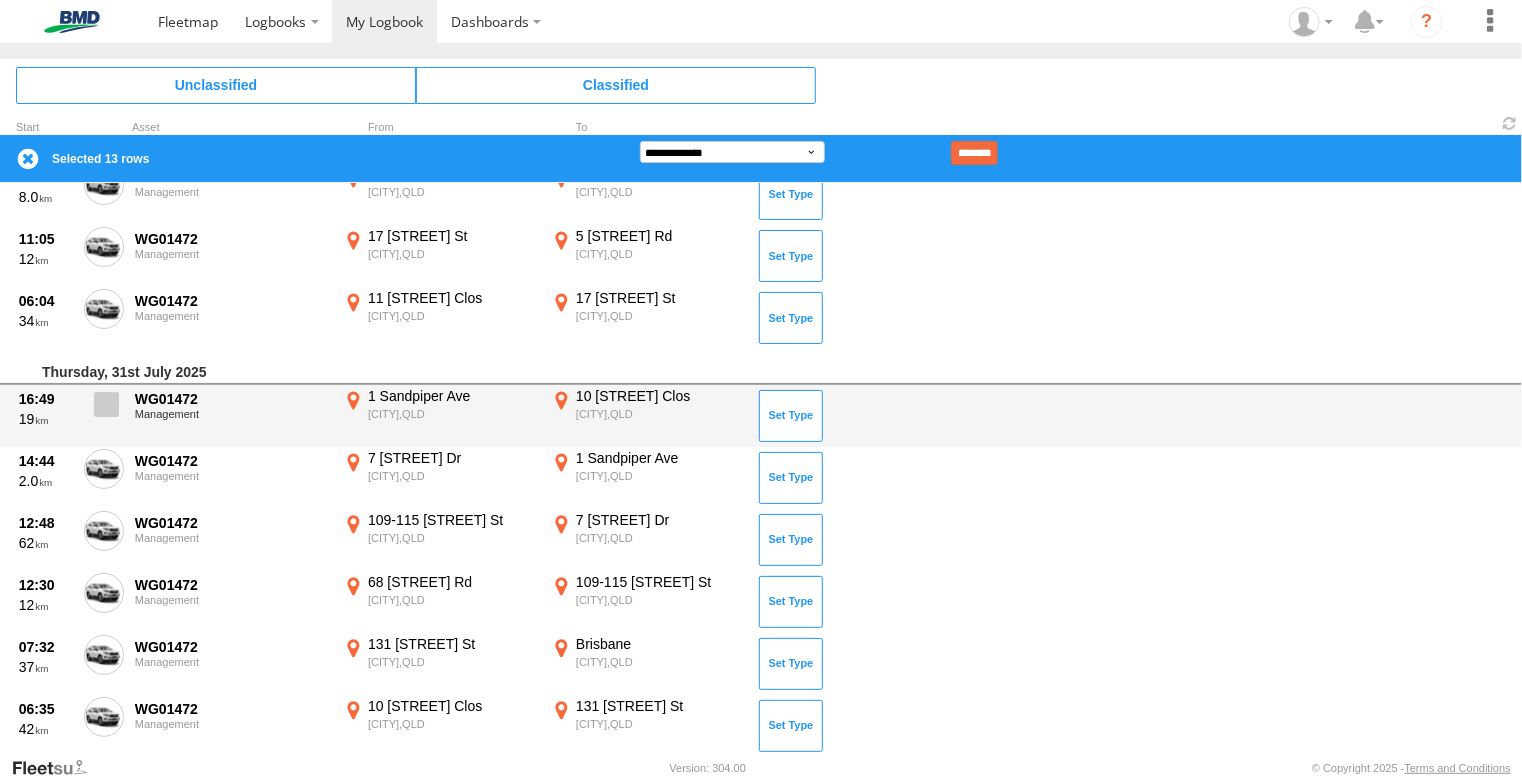 click at bounding box center (106, 404) 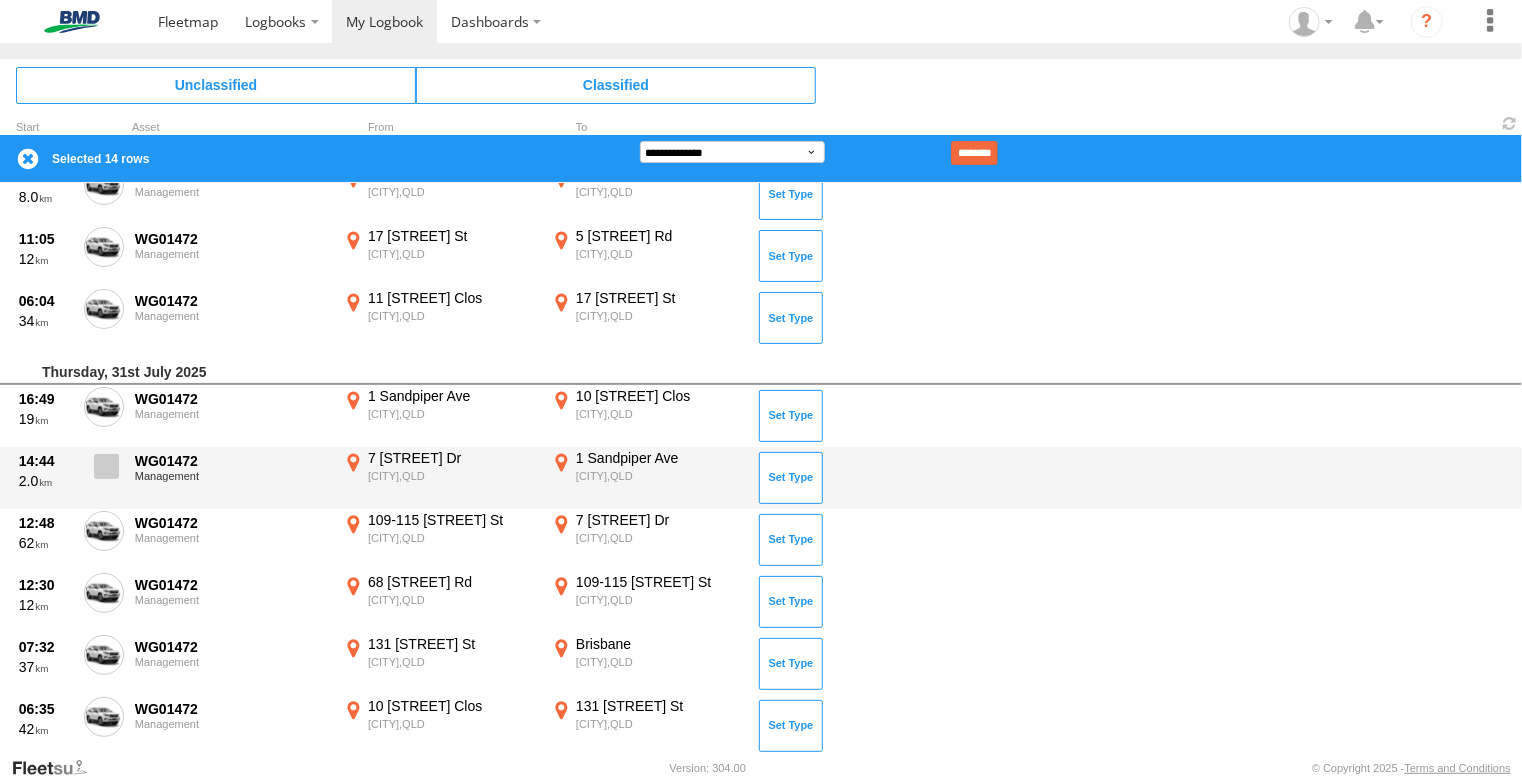 click at bounding box center [106, 466] 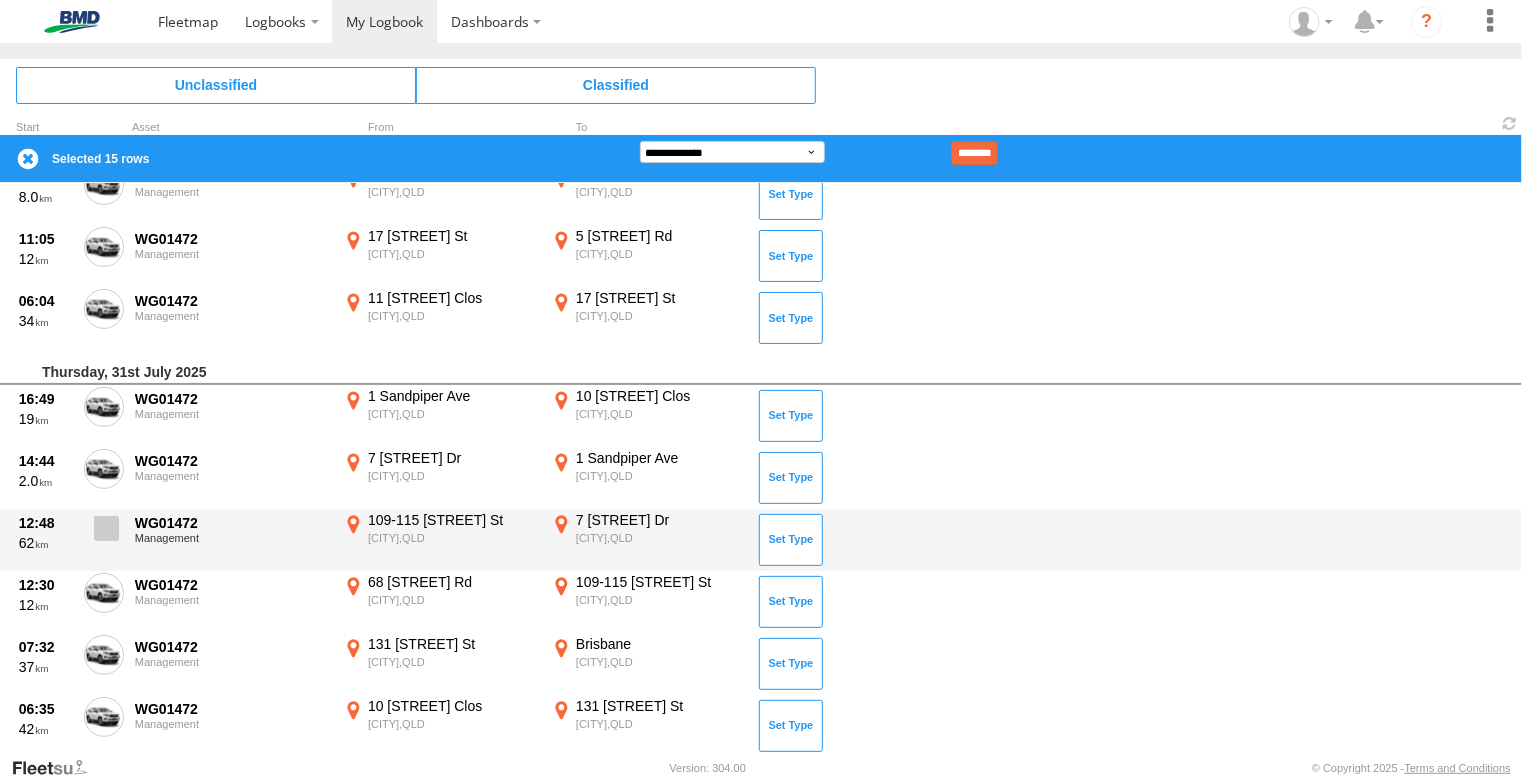 click at bounding box center [106, 528] 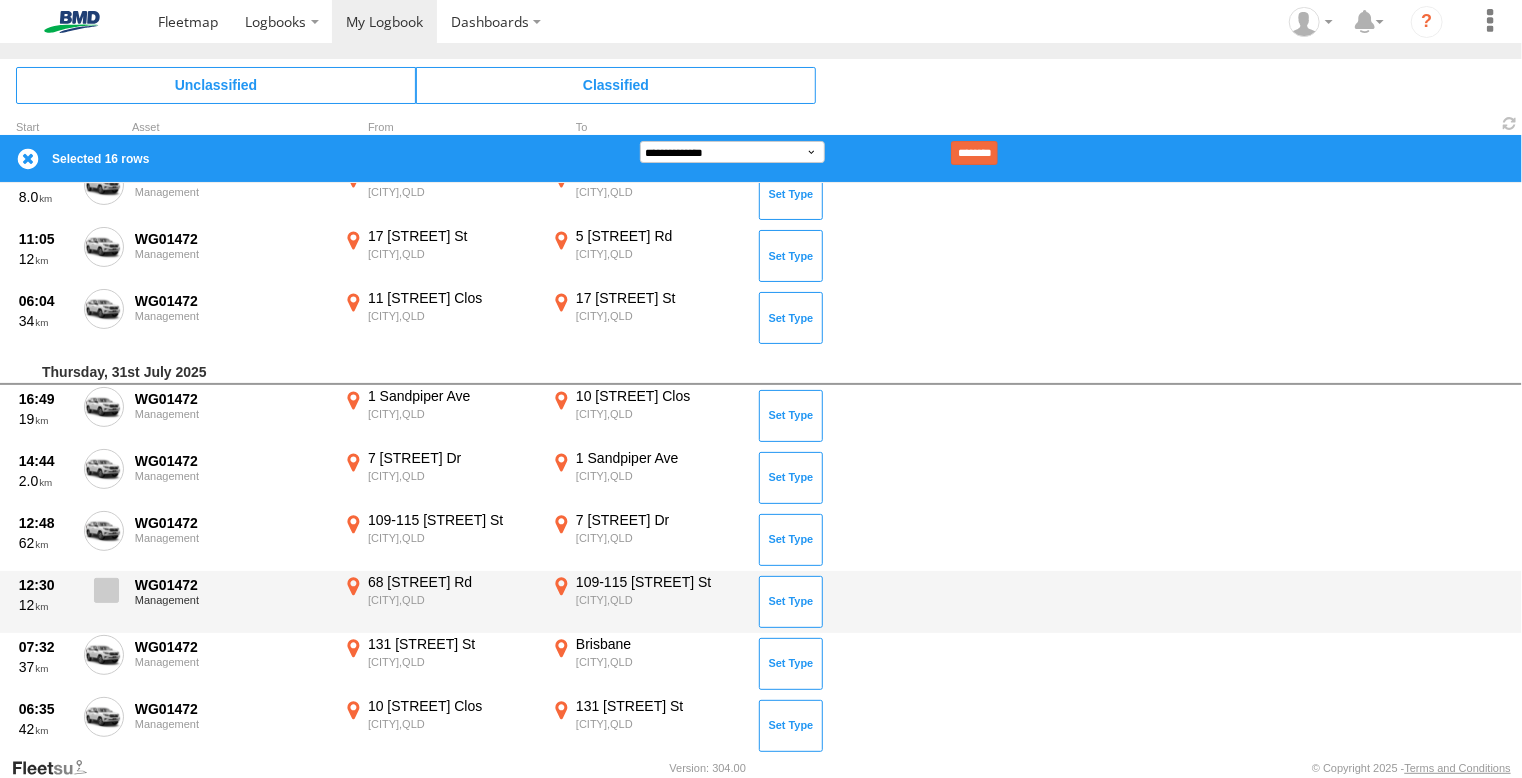 click at bounding box center (106, 590) 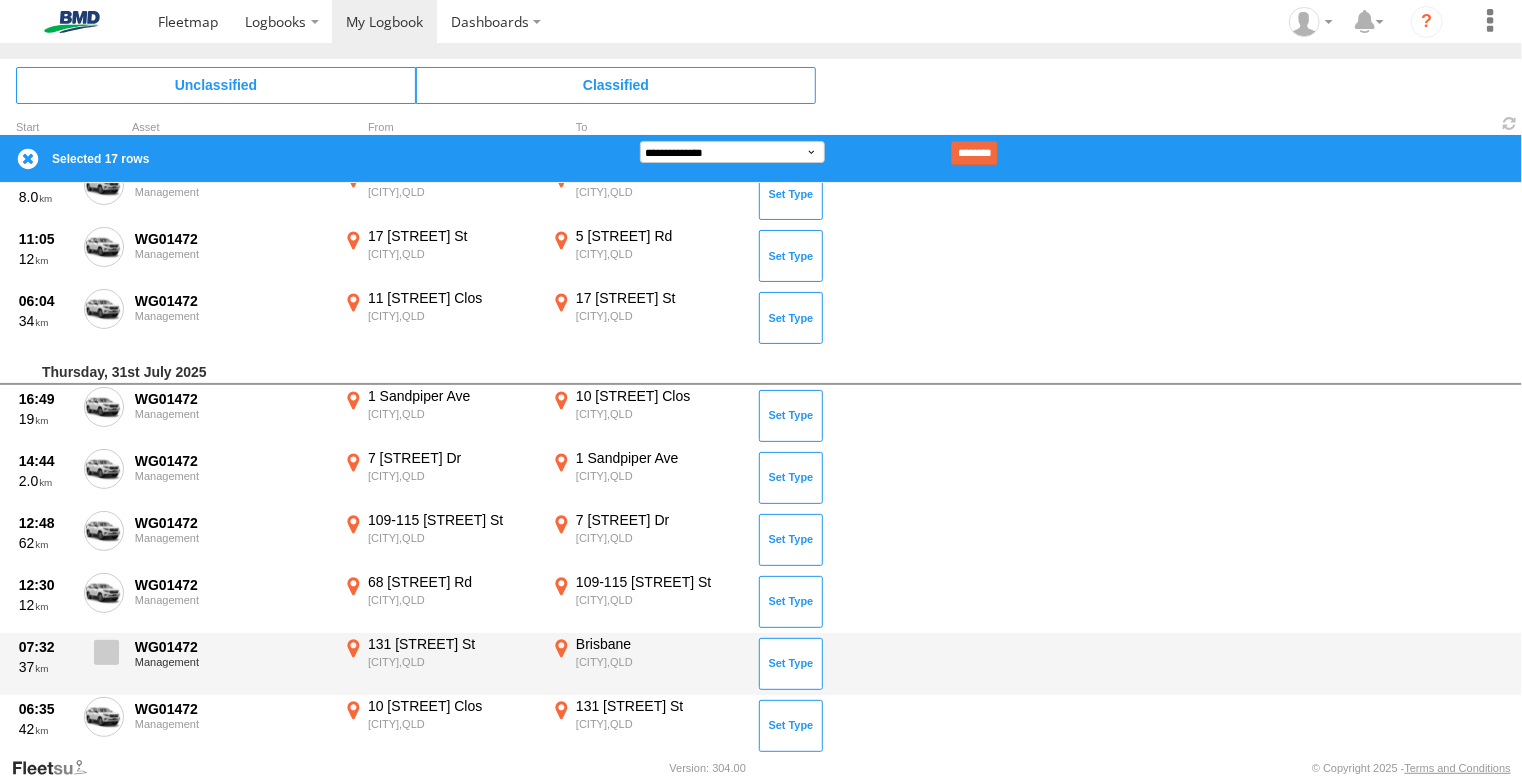 click at bounding box center [106, 652] 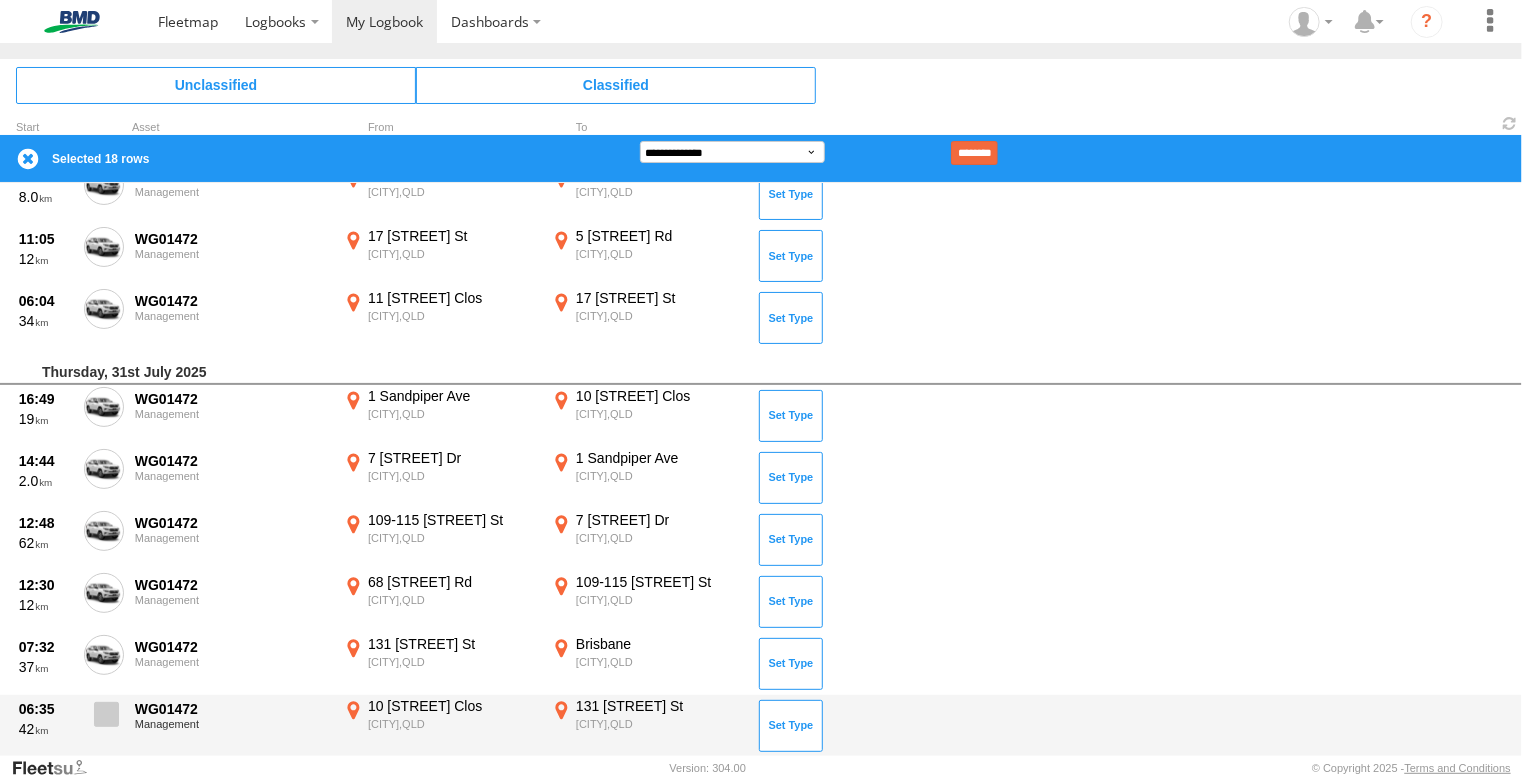 click at bounding box center [106, 714] 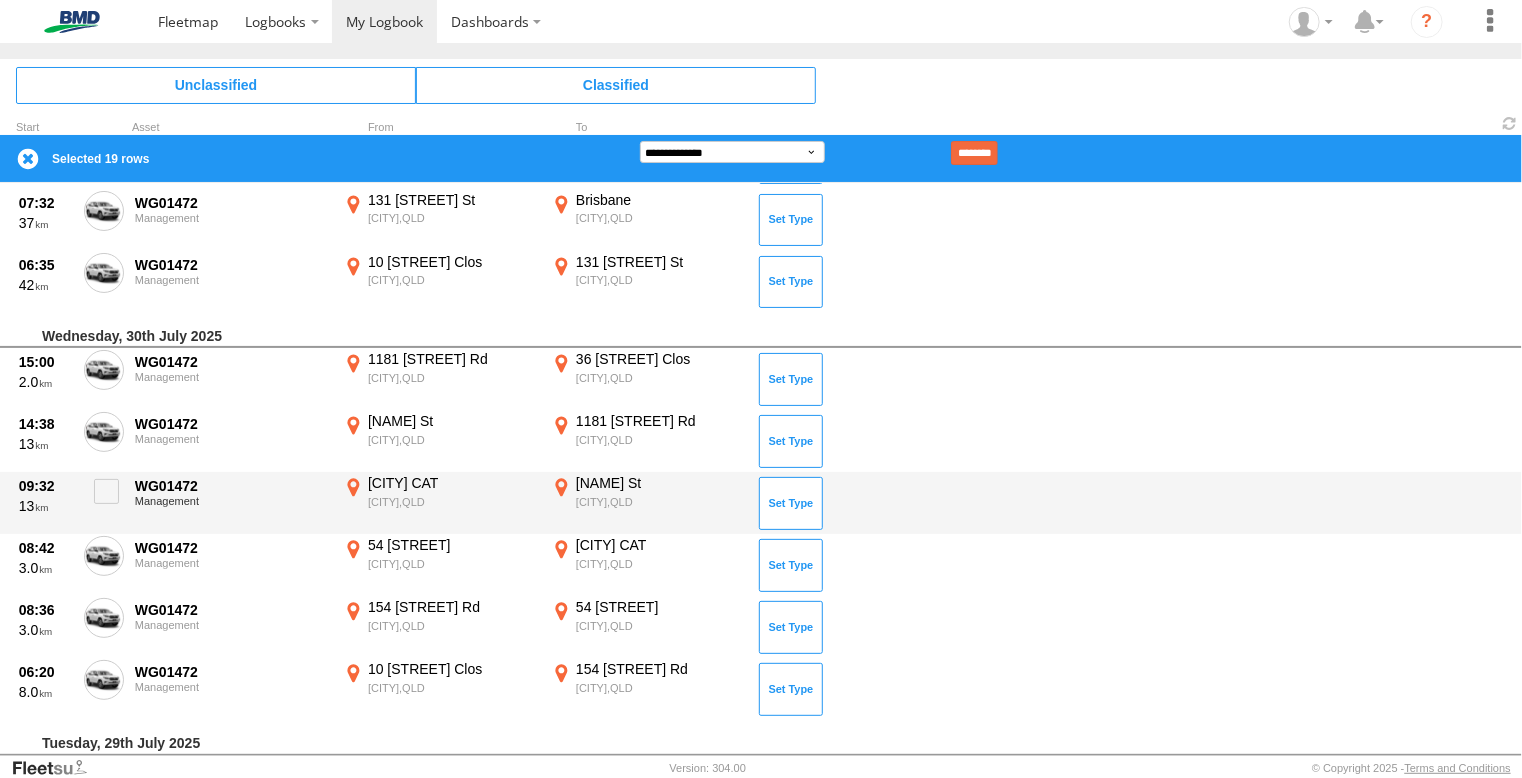 scroll, scrollTop: 2000, scrollLeft: 0, axis: vertical 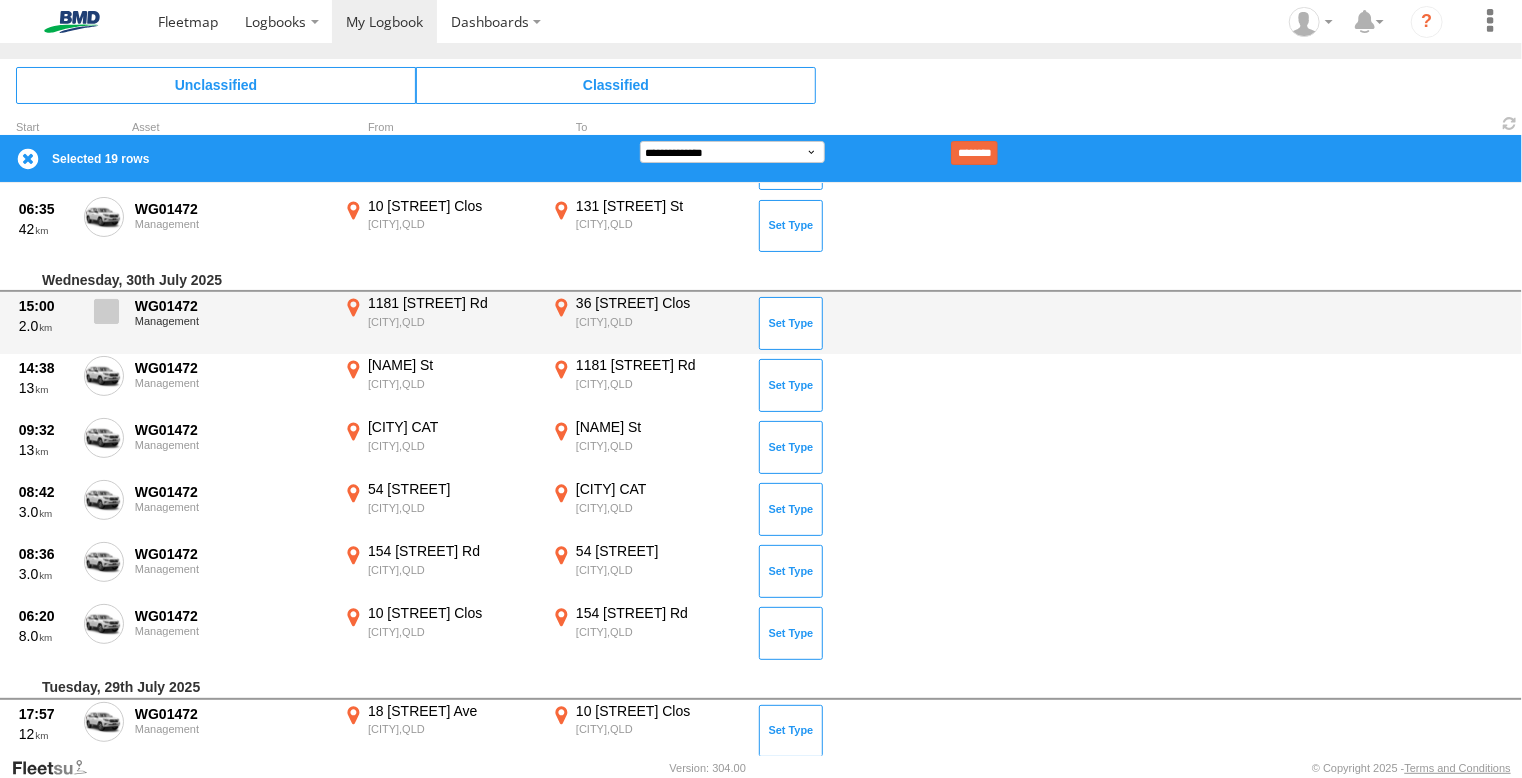 click at bounding box center (106, 311) 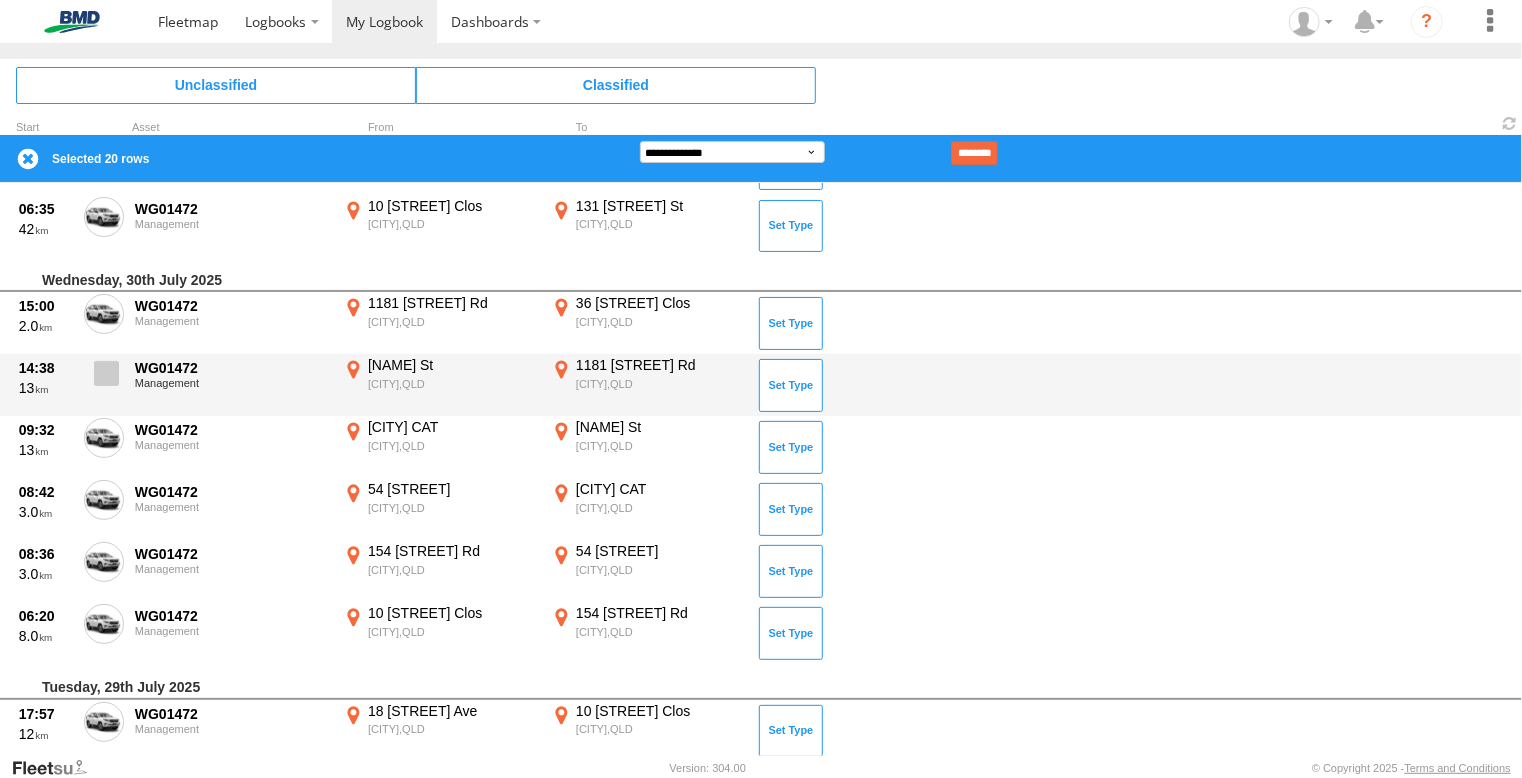 drag, startPoint x: 108, startPoint y: 370, endPoint x: 102, endPoint y: 393, distance: 23.769728 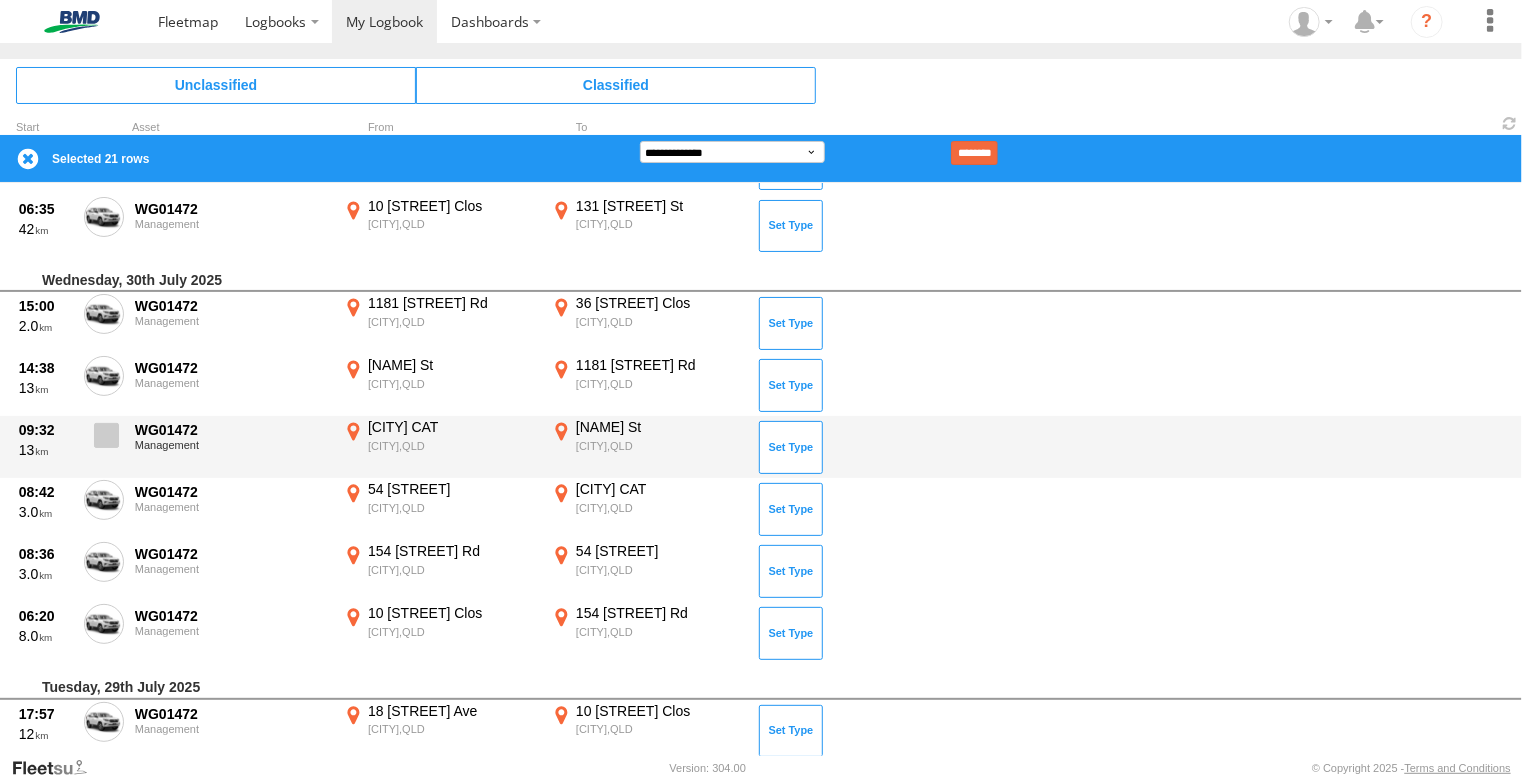 click at bounding box center [106, 435] 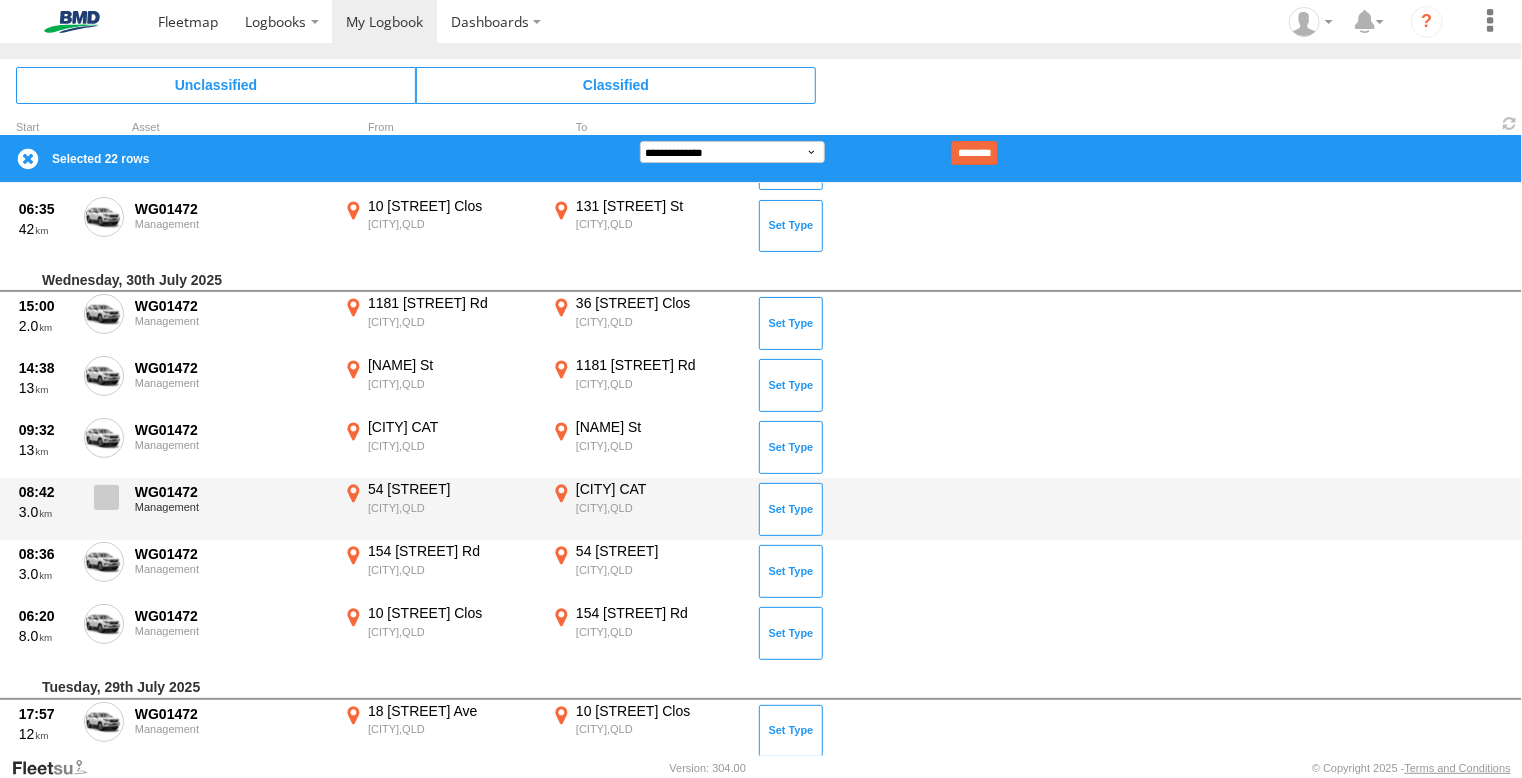 click at bounding box center [106, 497] 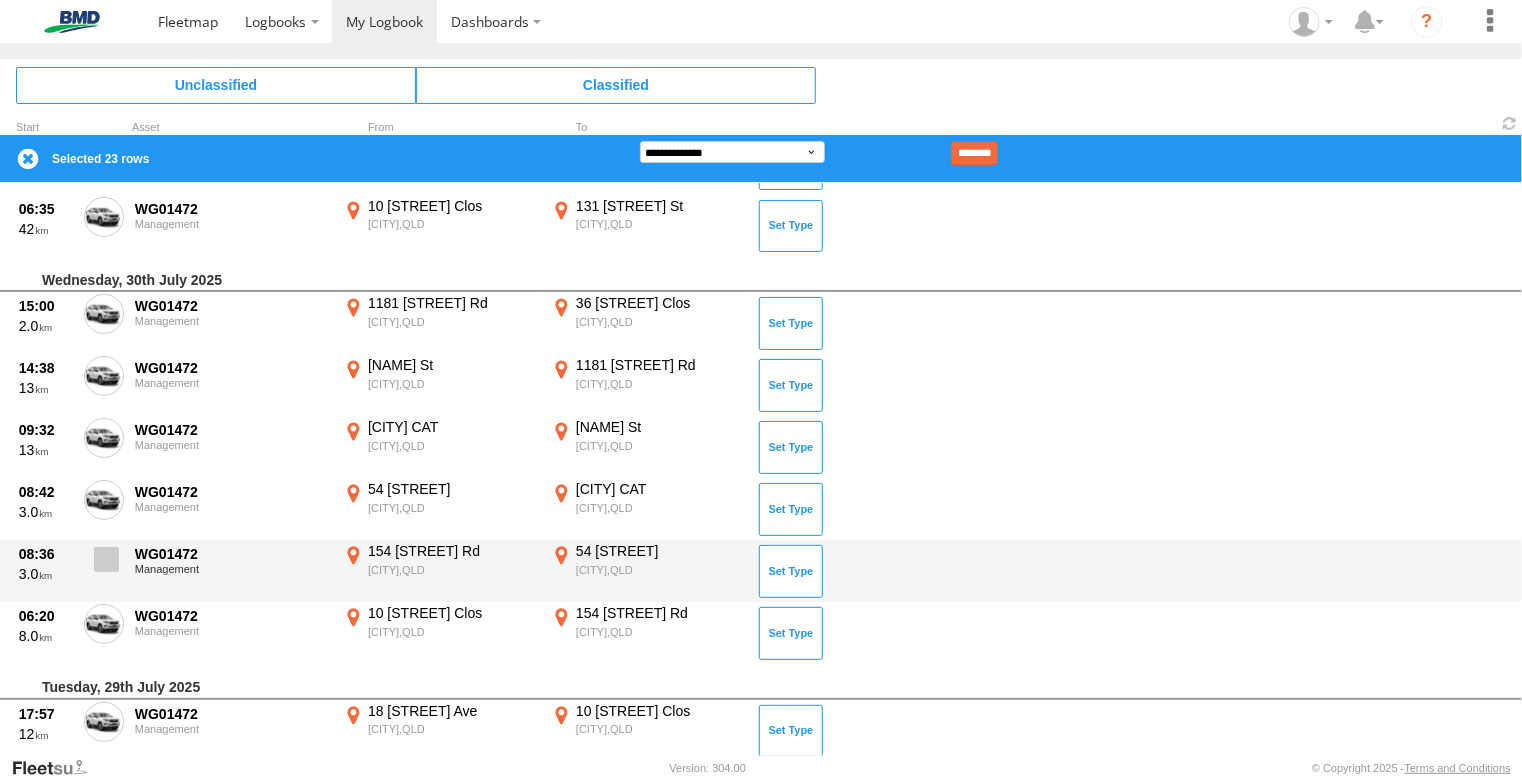 click at bounding box center (106, 559) 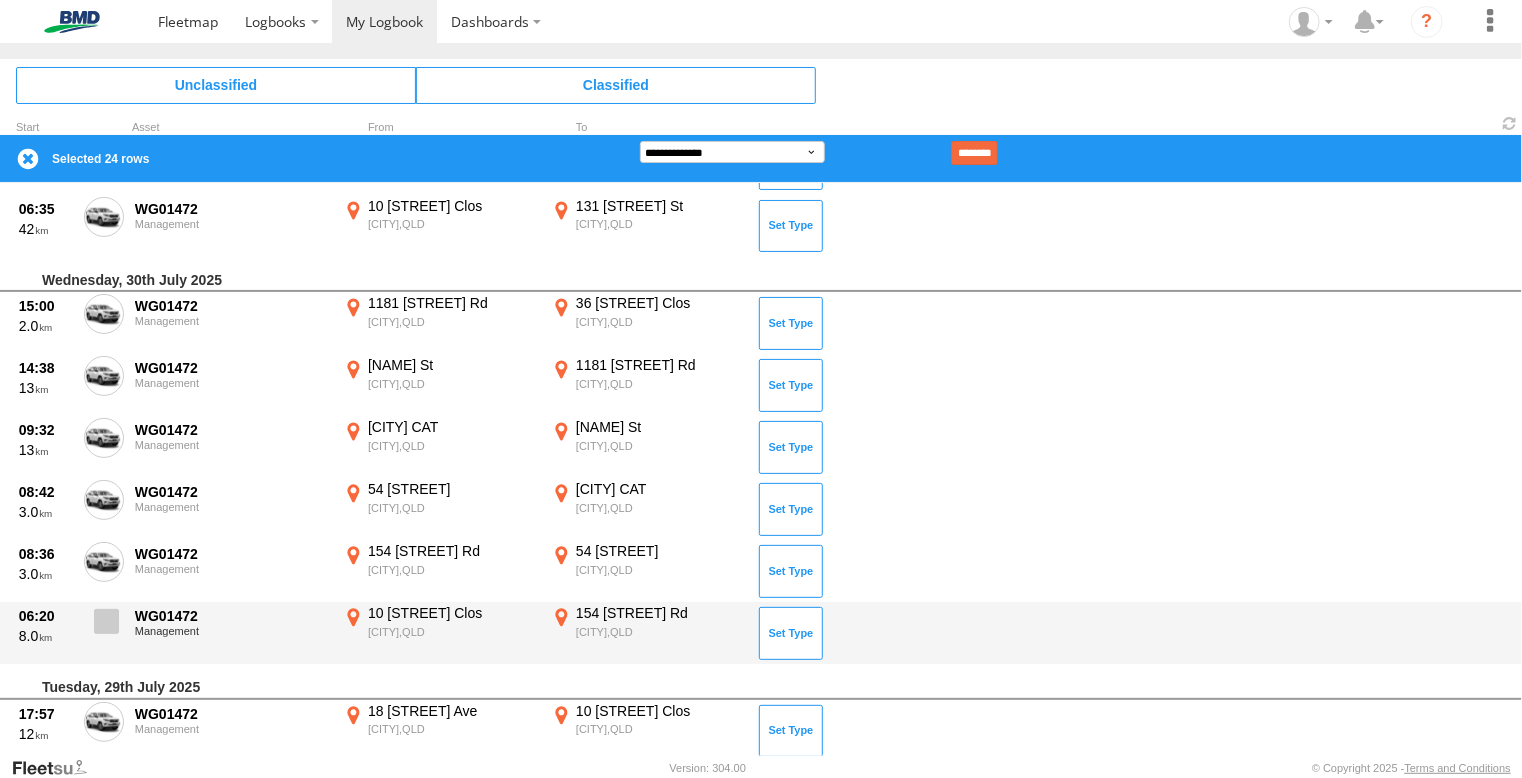 click at bounding box center (106, 621) 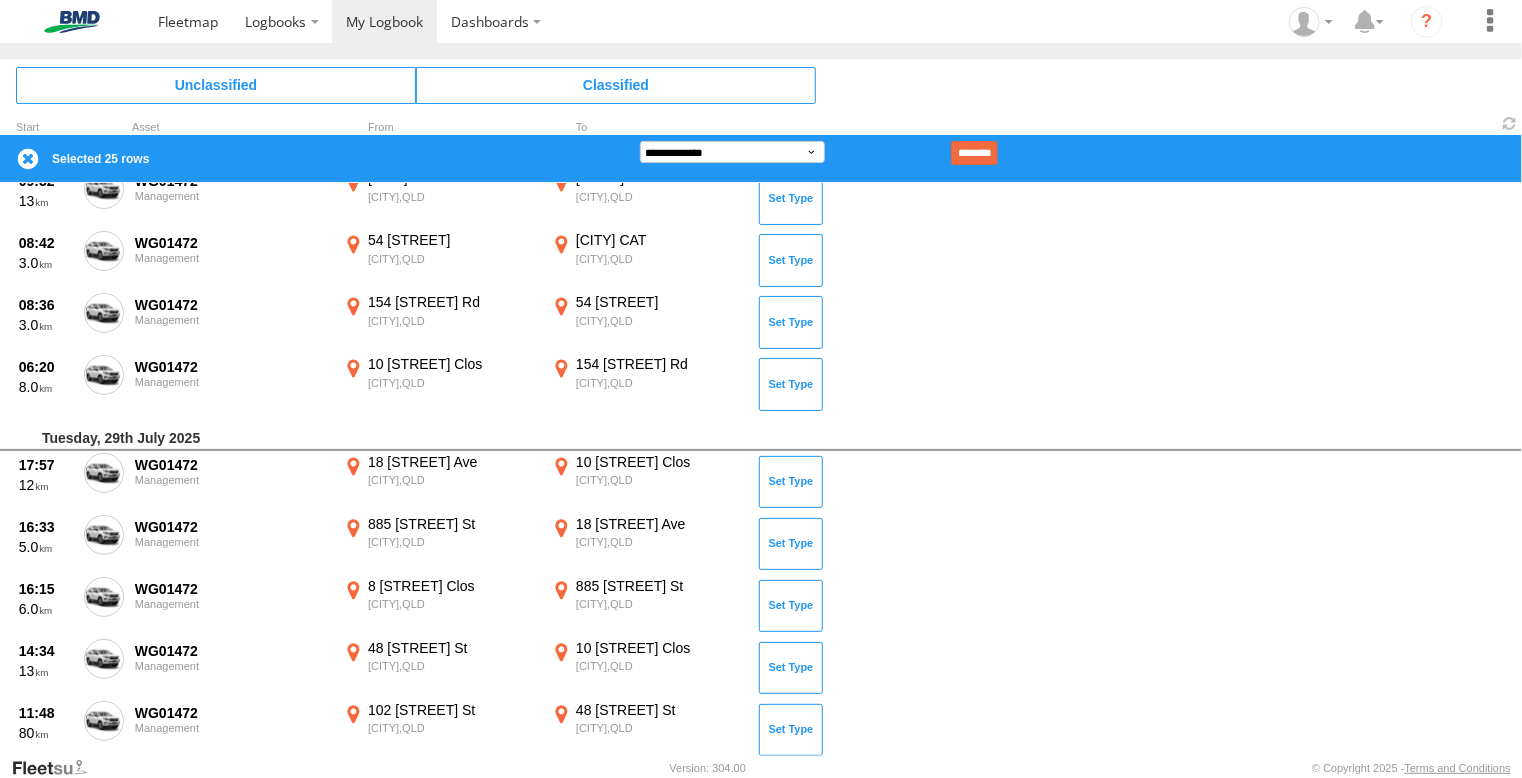 scroll, scrollTop: 2344, scrollLeft: 0, axis: vertical 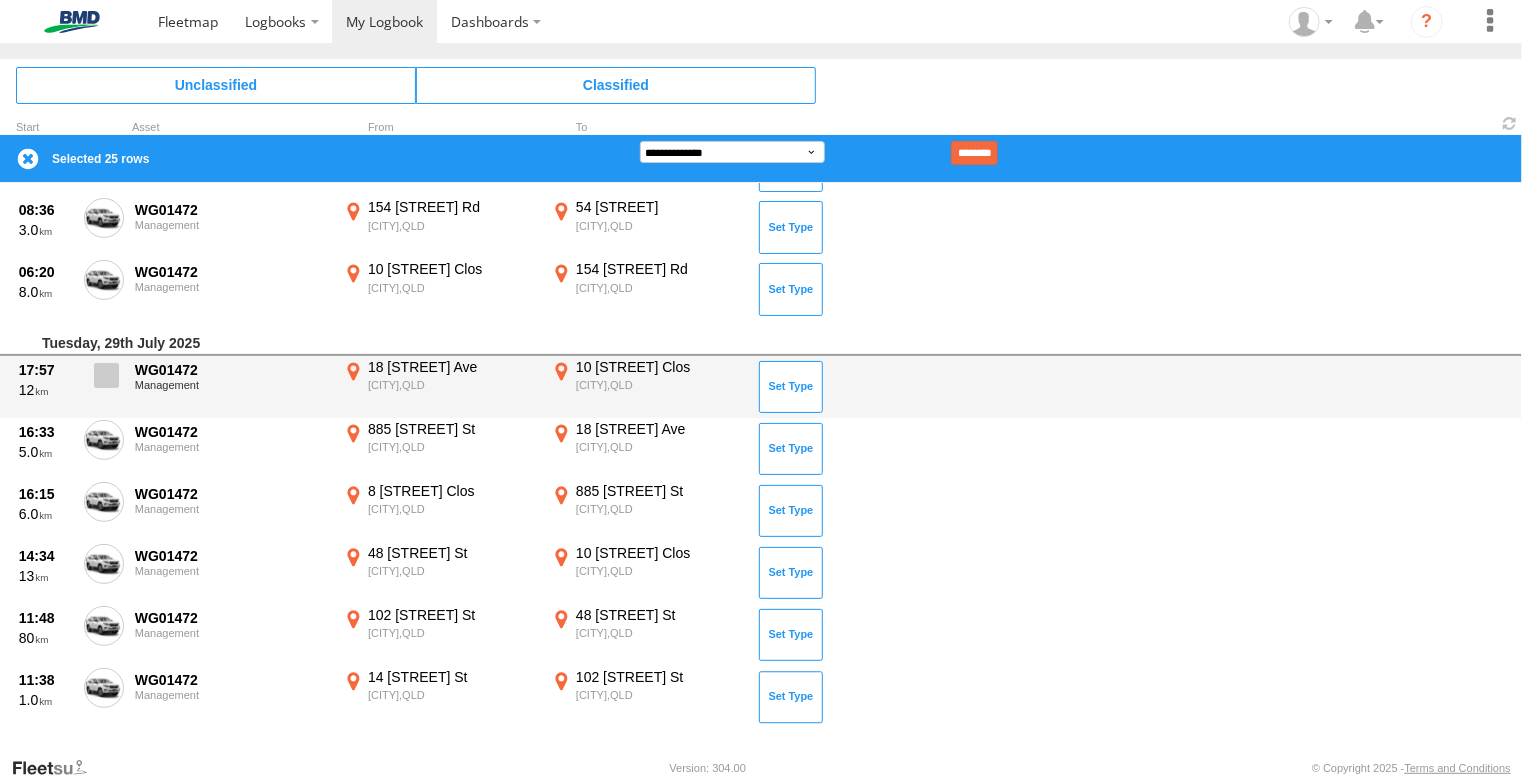 click at bounding box center (106, 375) 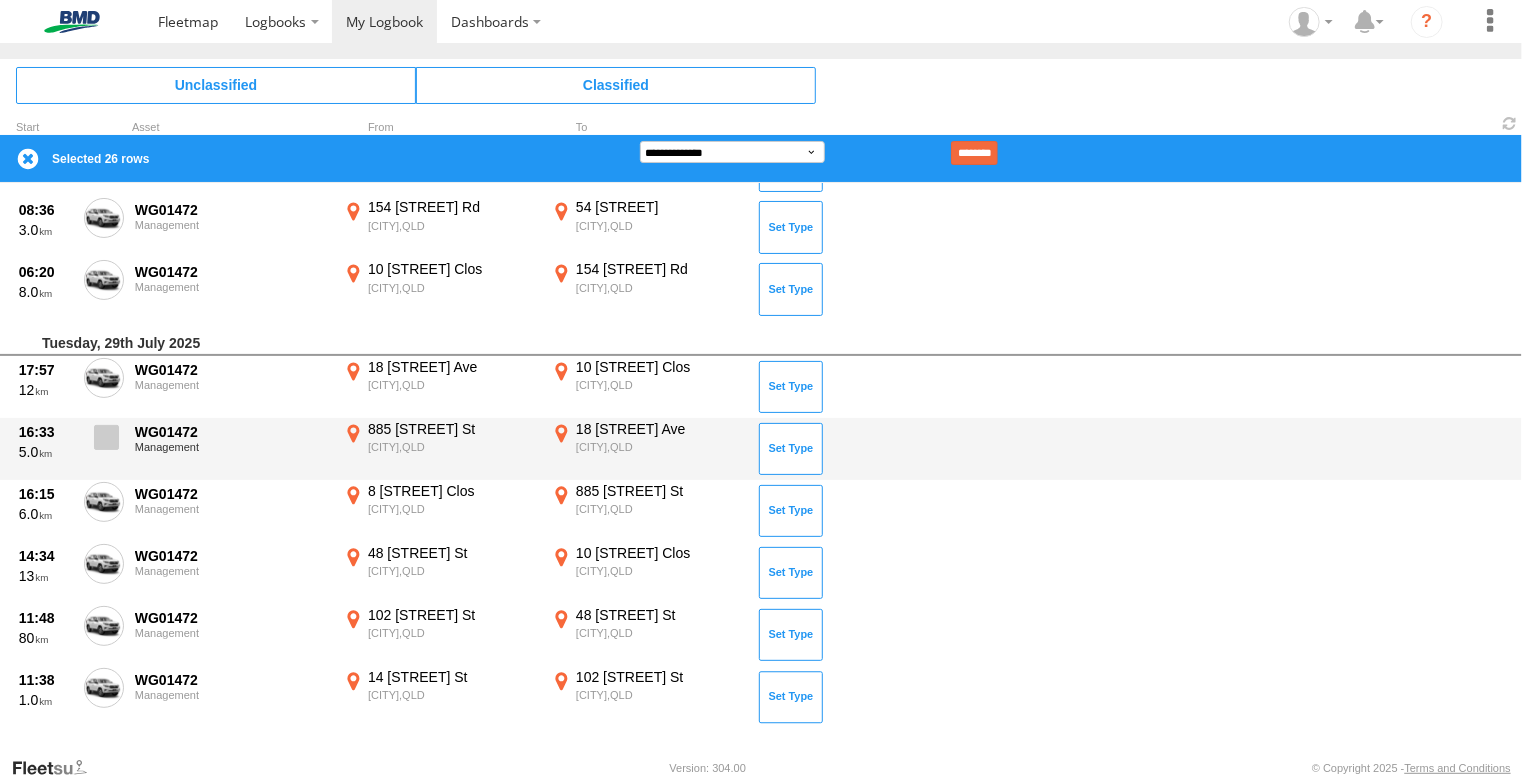 click at bounding box center (106, 437) 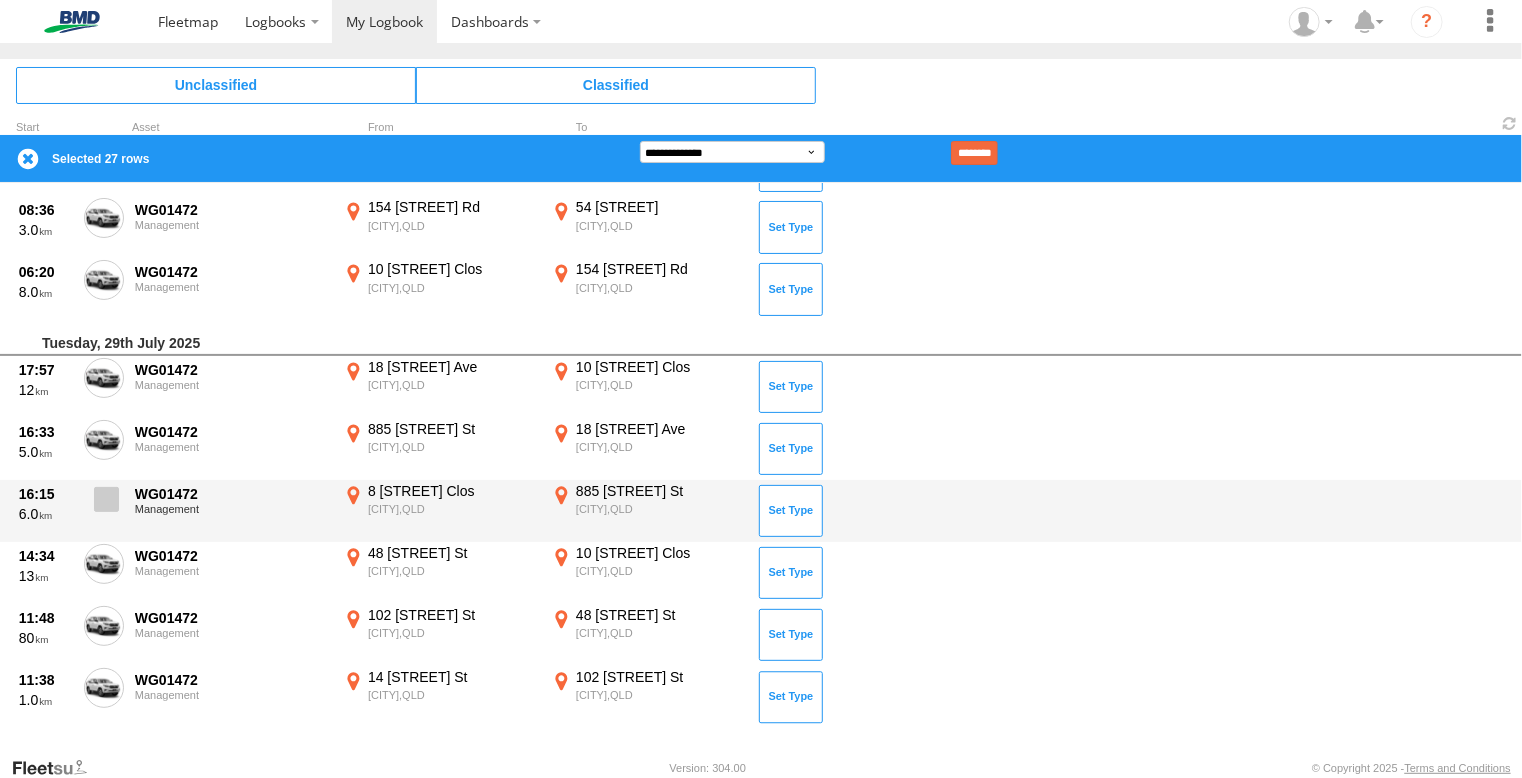 click at bounding box center [106, 499] 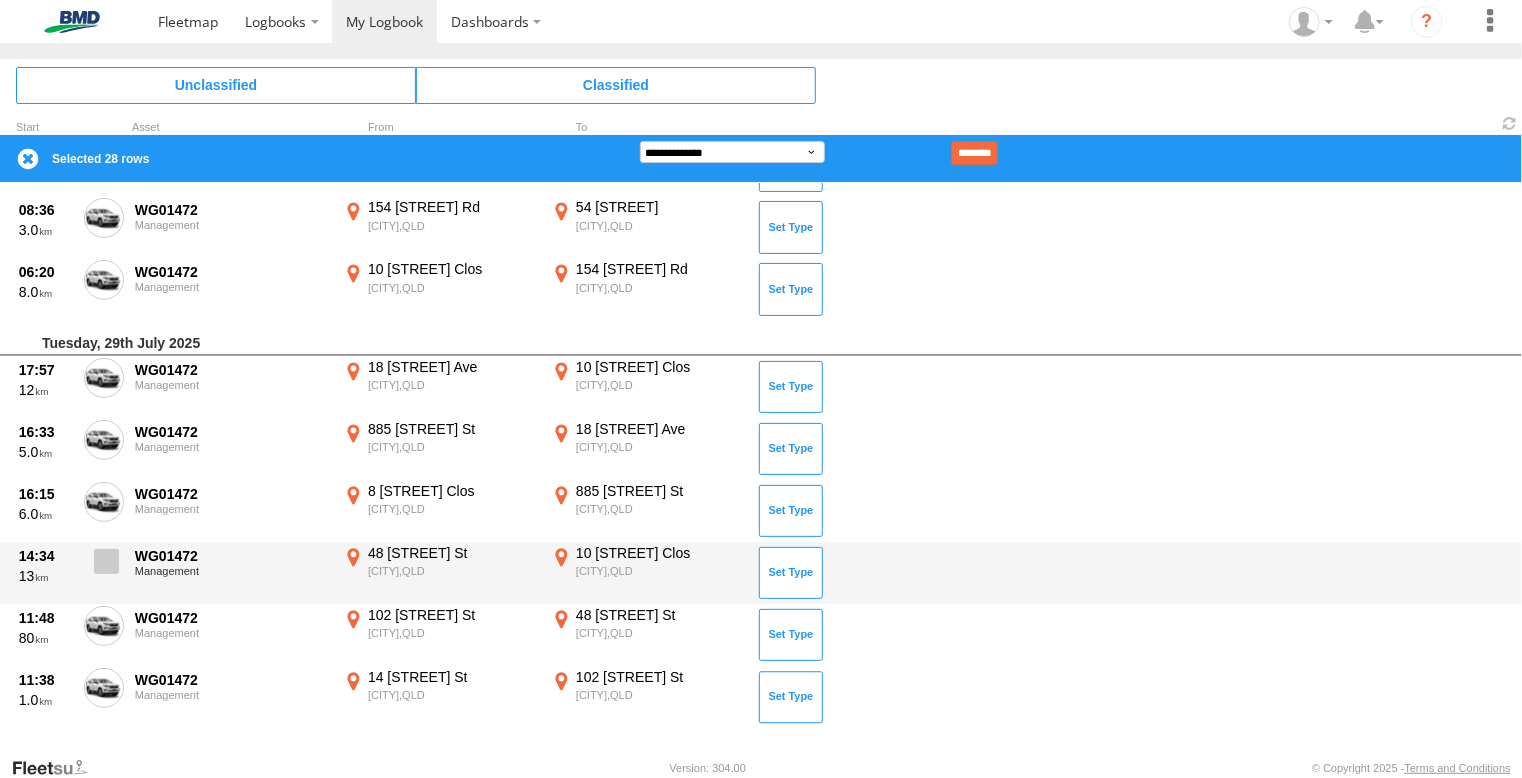 click at bounding box center [106, 561] 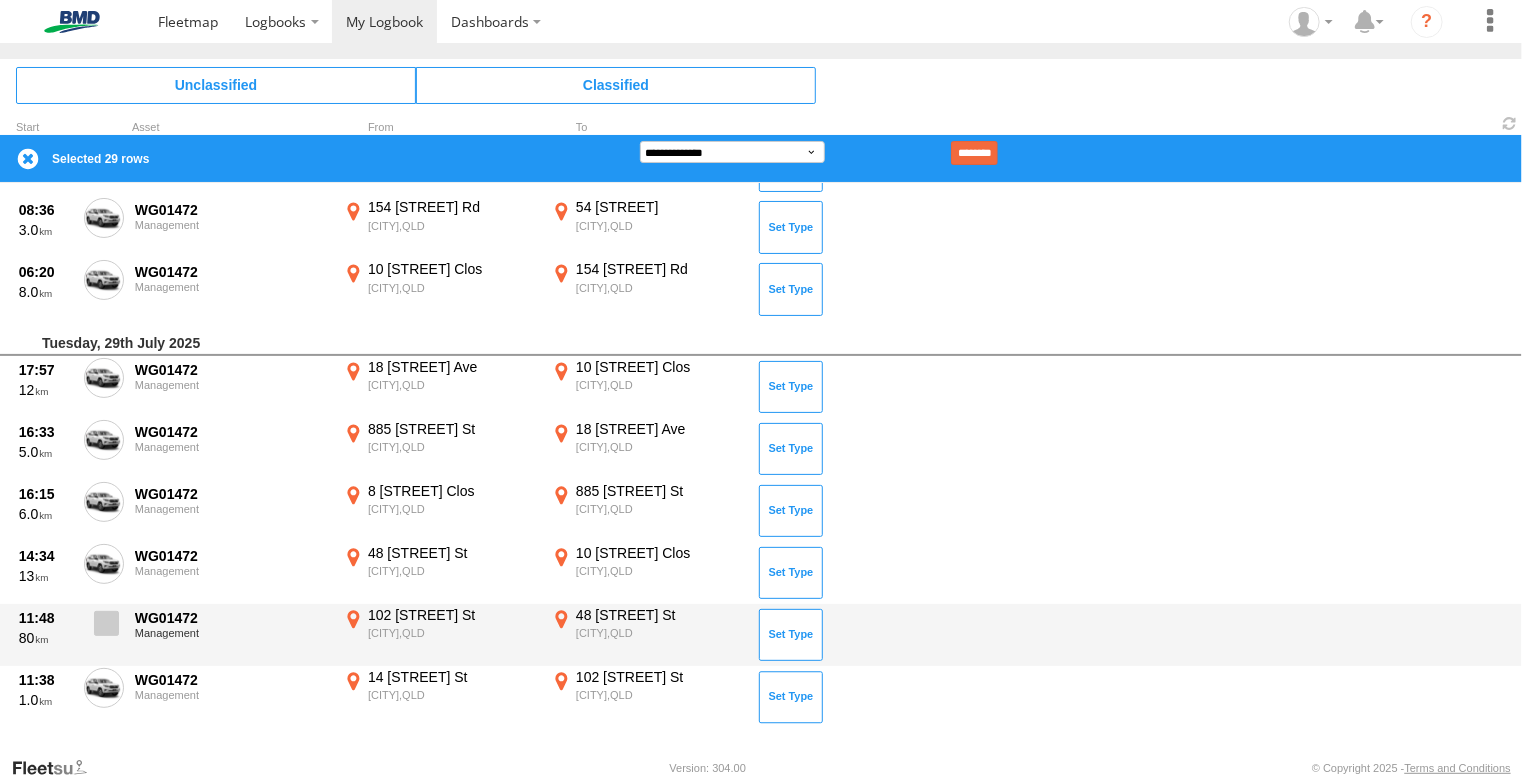 click at bounding box center (106, 623) 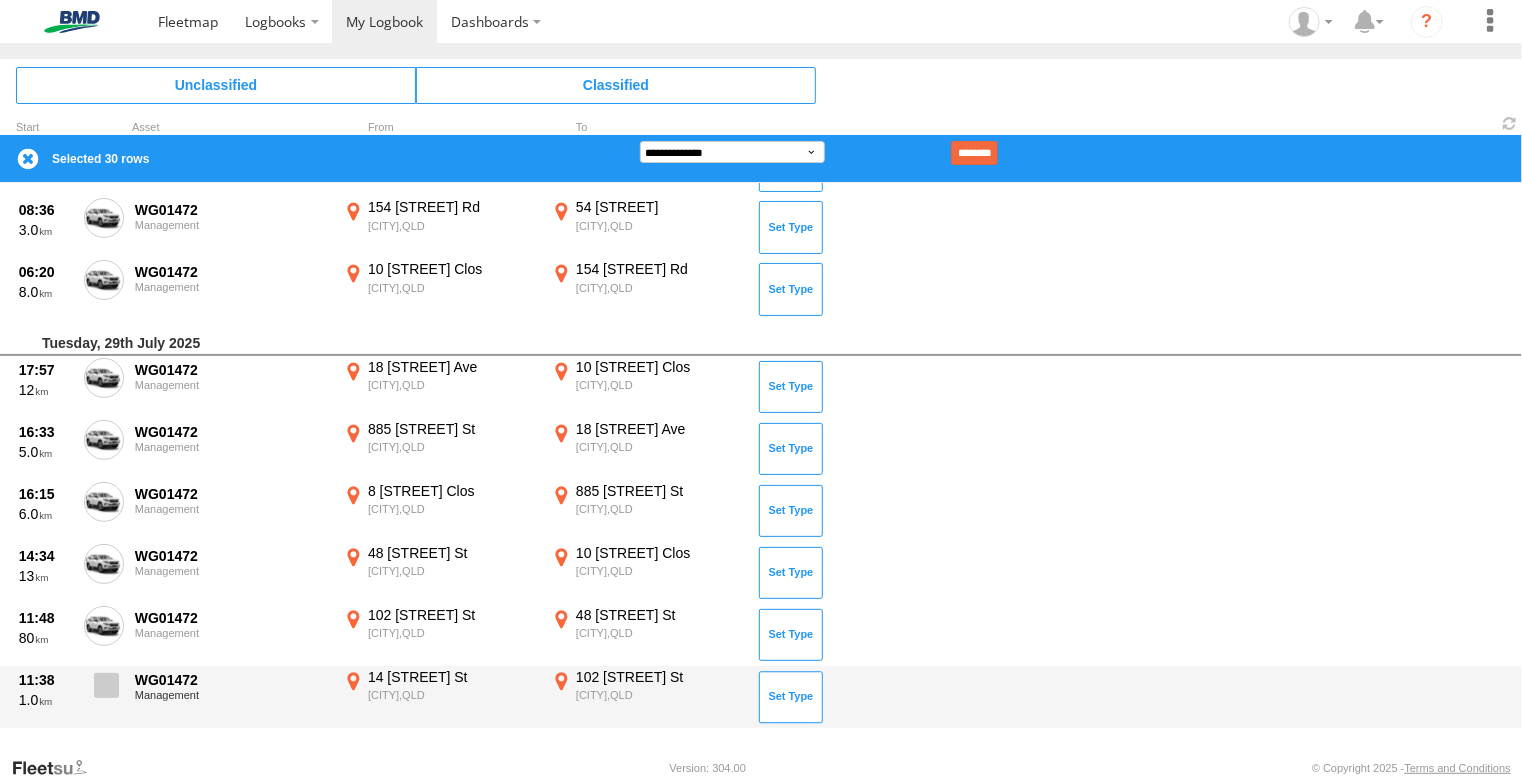 click at bounding box center (106, 685) 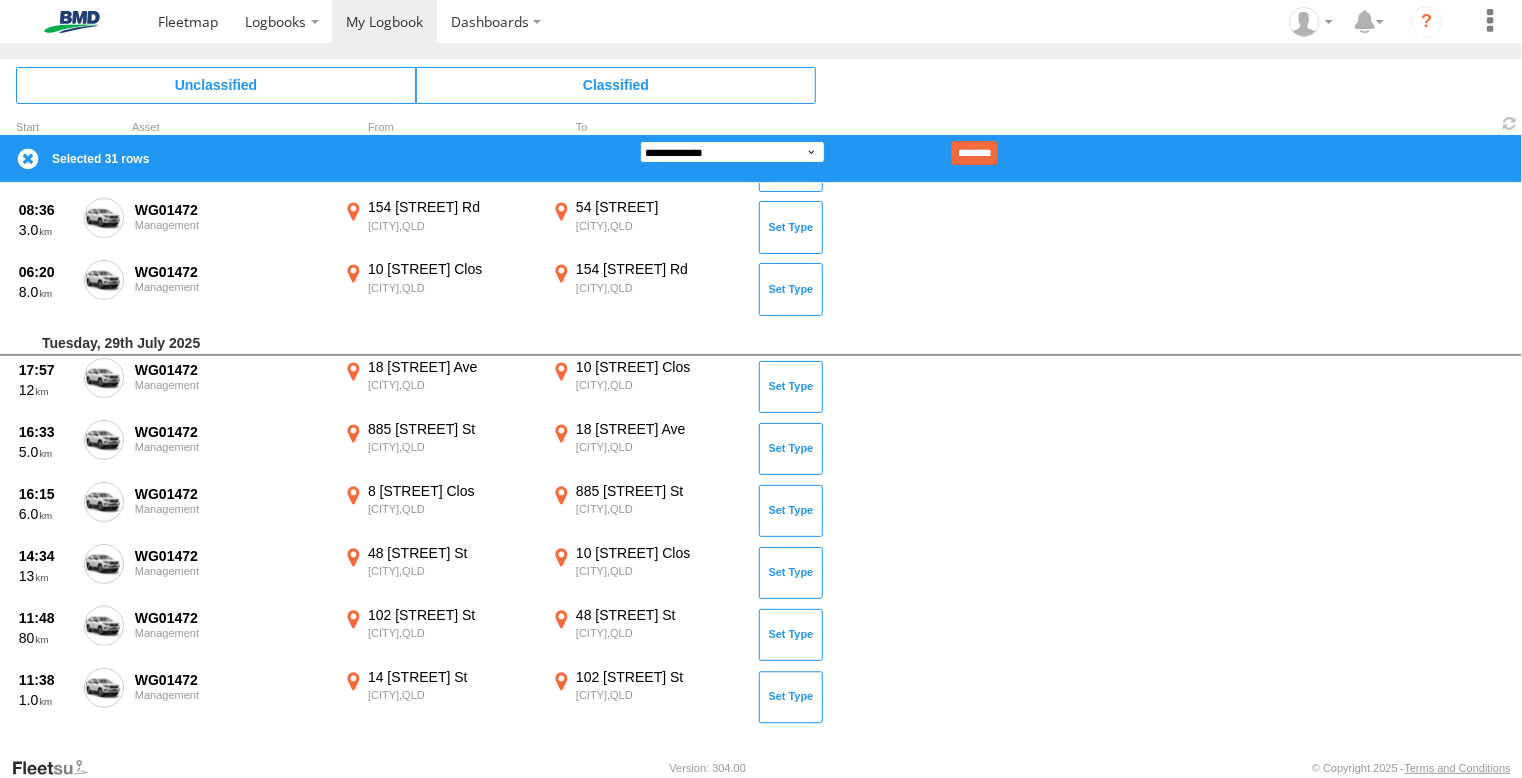click on "**********" at bounding box center [732, 152] 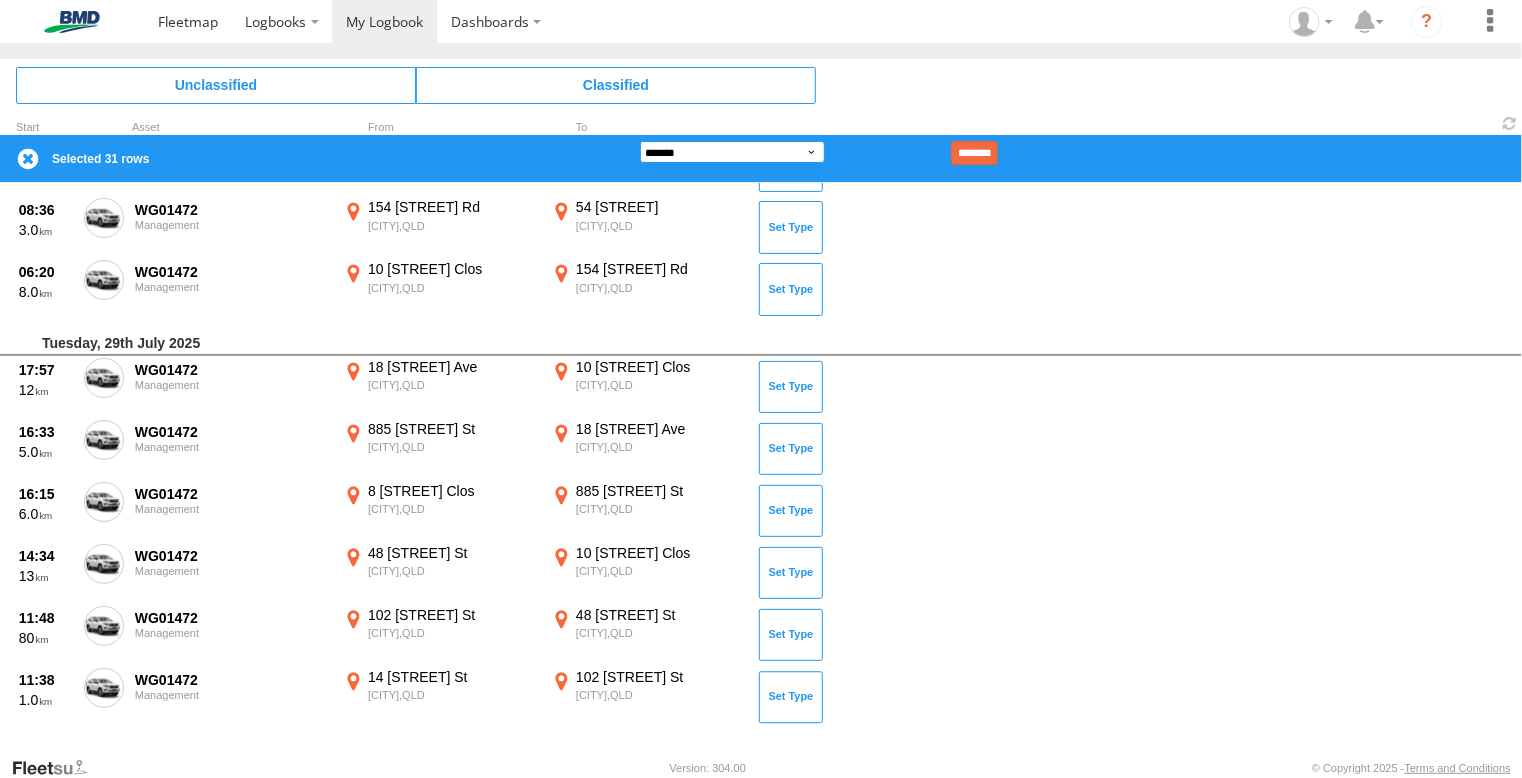 click on "**********" at bounding box center (732, 152) 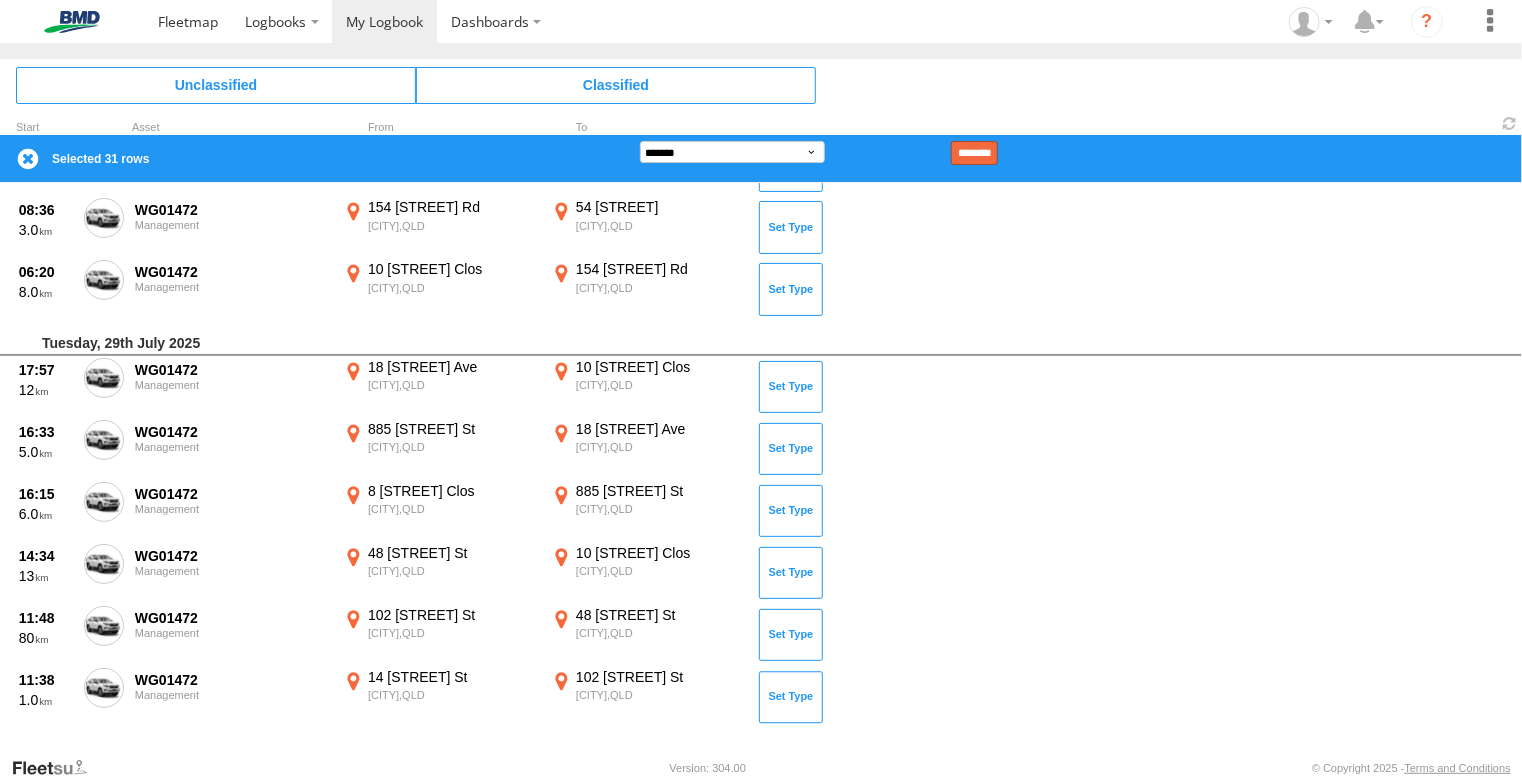 click on "********" at bounding box center [974, 153] 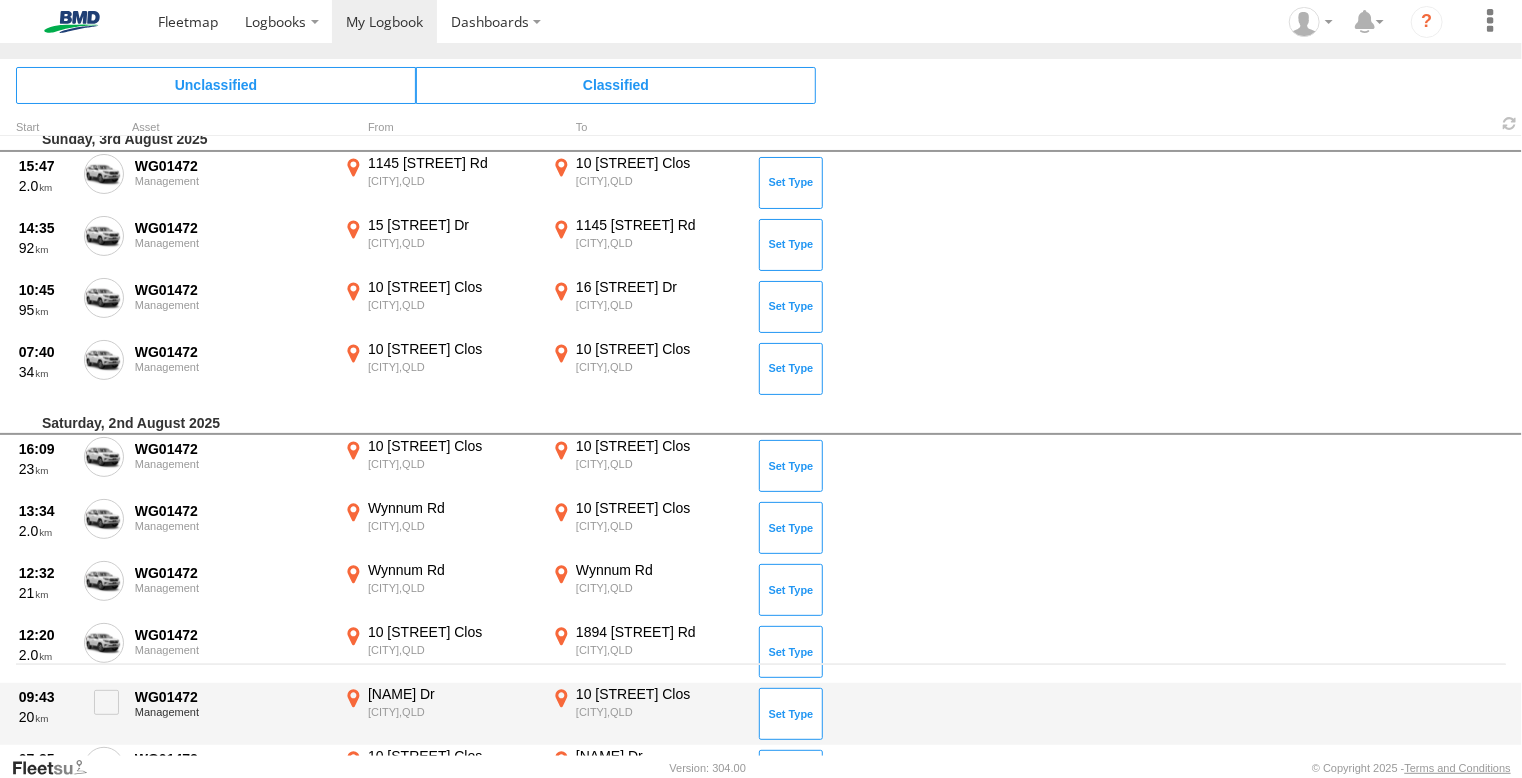 scroll, scrollTop: 0, scrollLeft: 0, axis: both 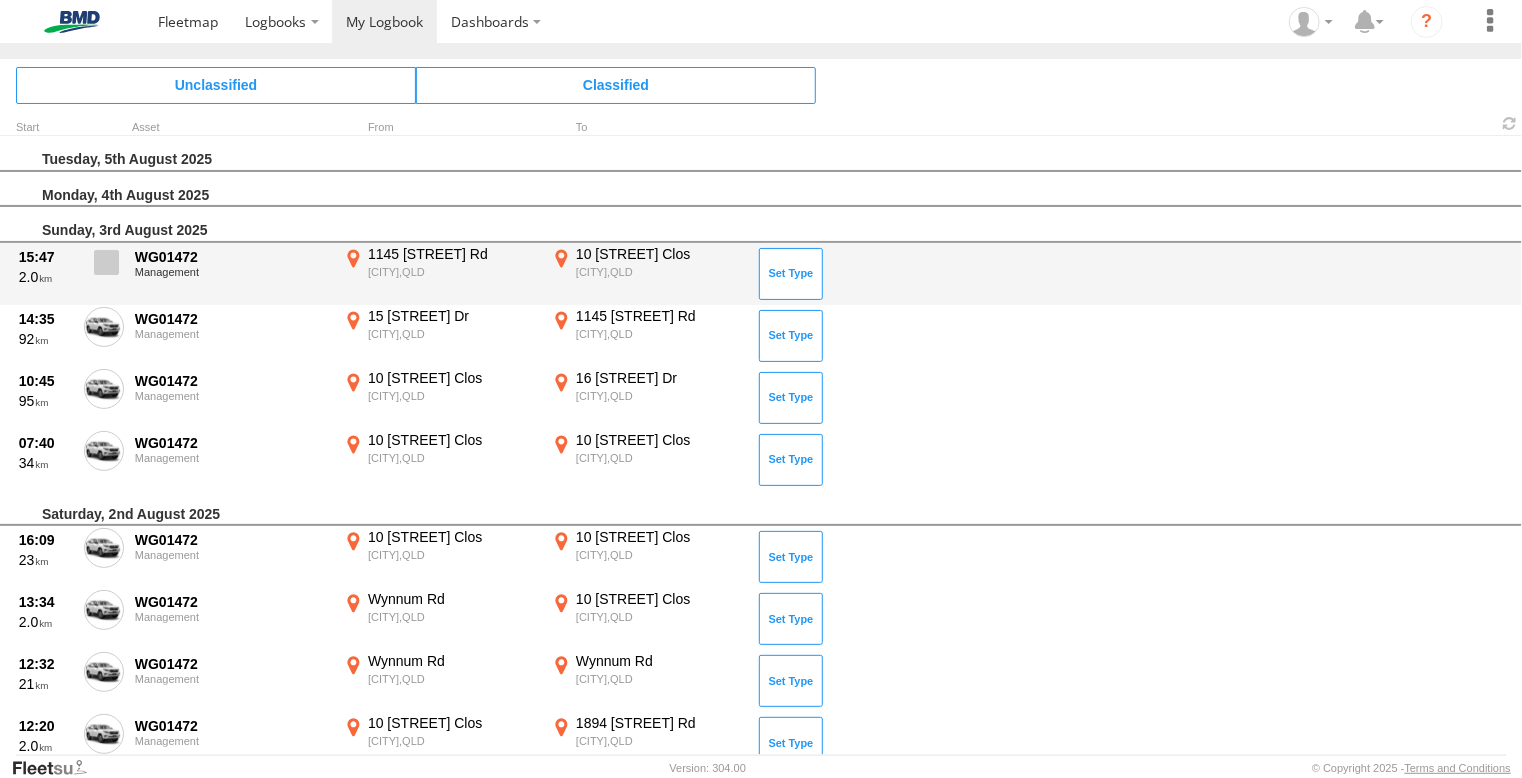 click at bounding box center (106, 262) 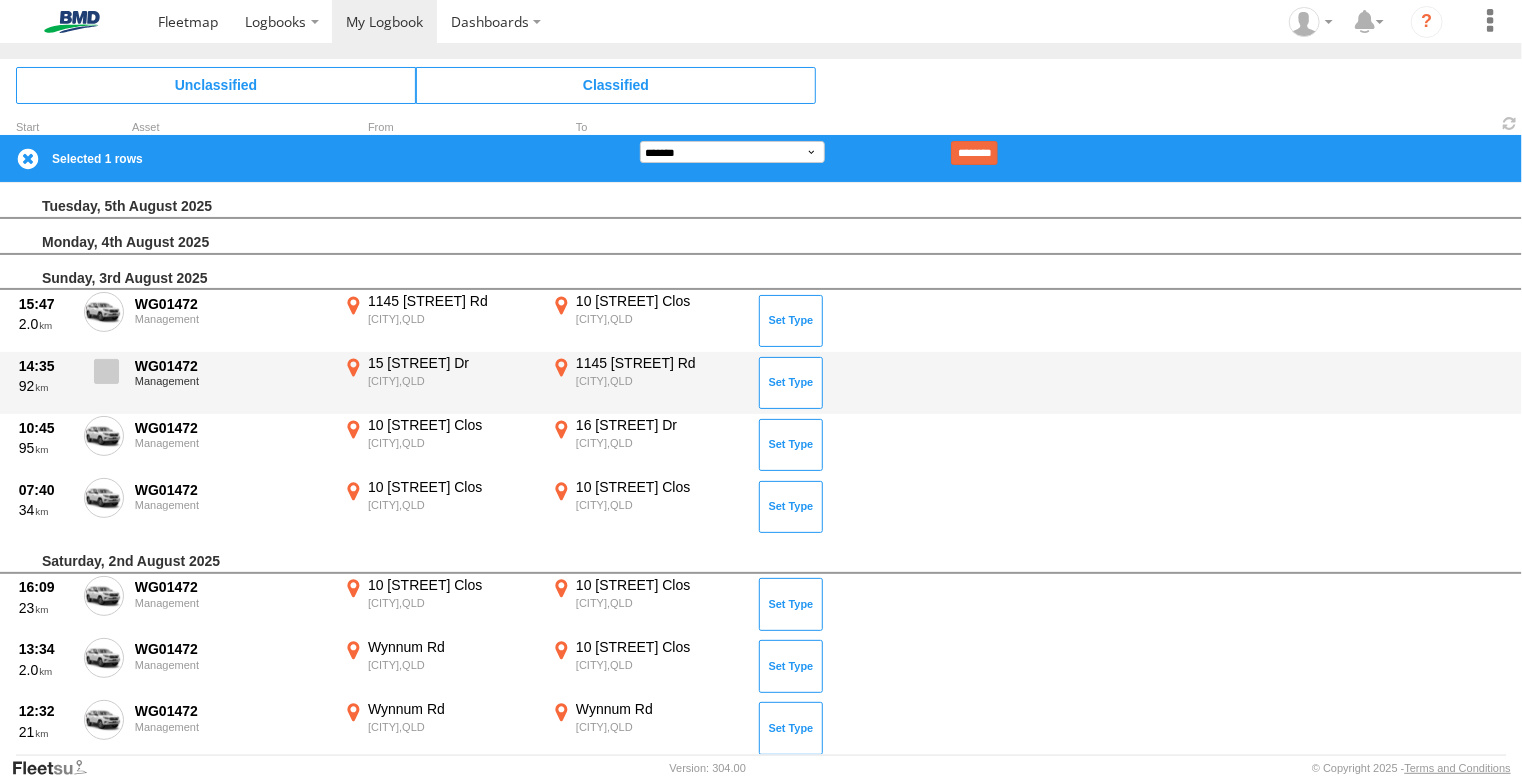 click at bounding box center [106, 371] 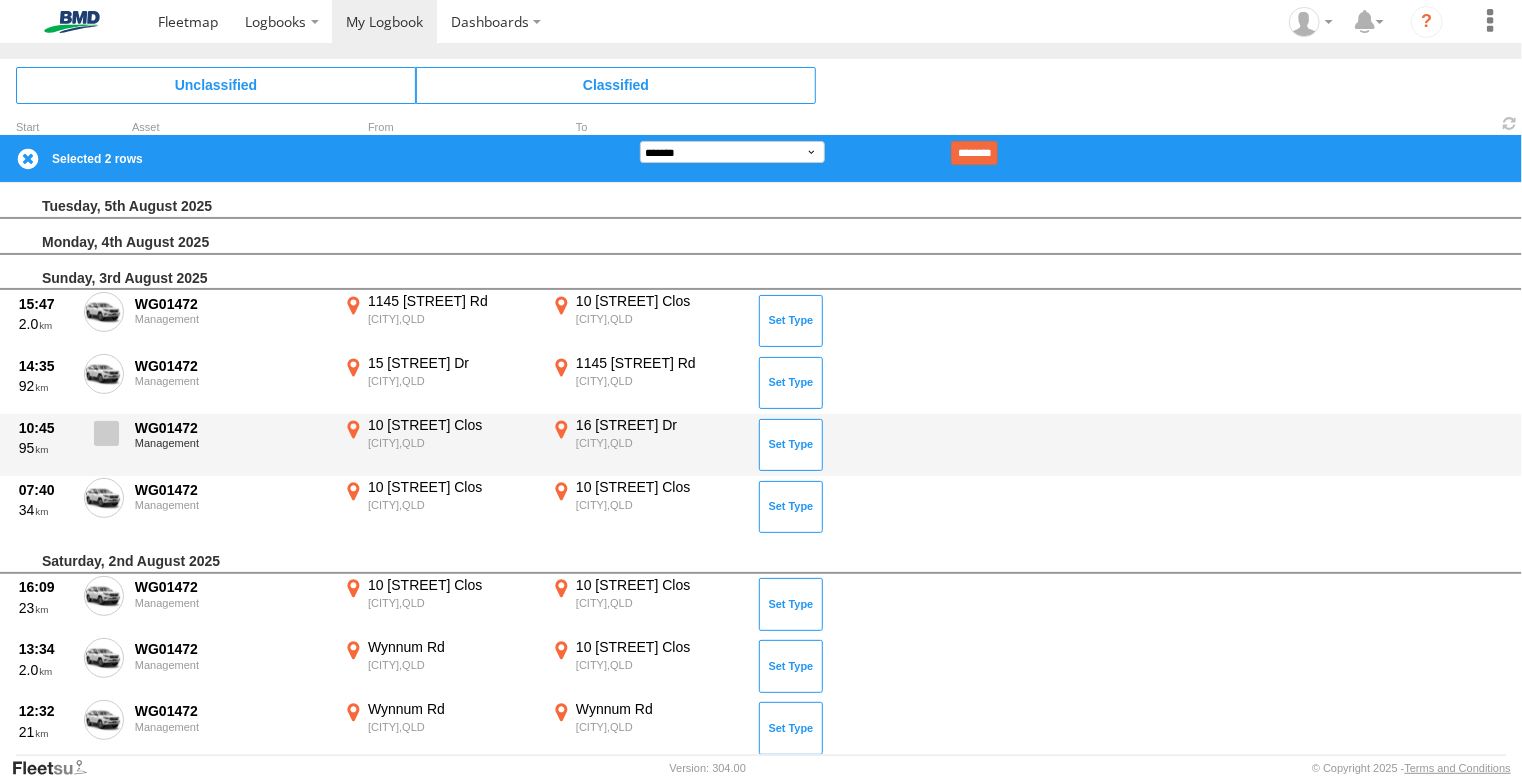 click at bounding box center (106, 433) 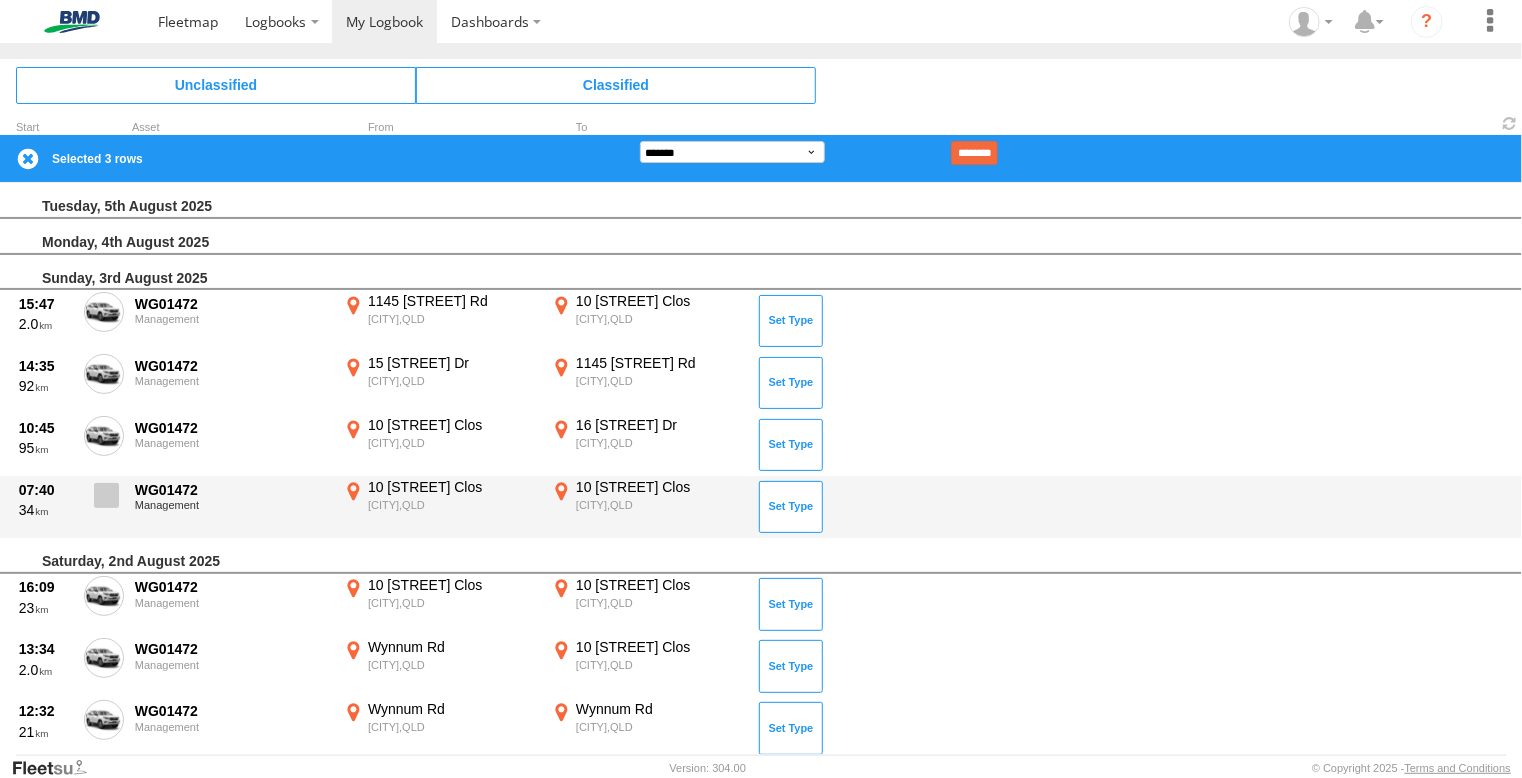 click at bounding box center [106, 495] 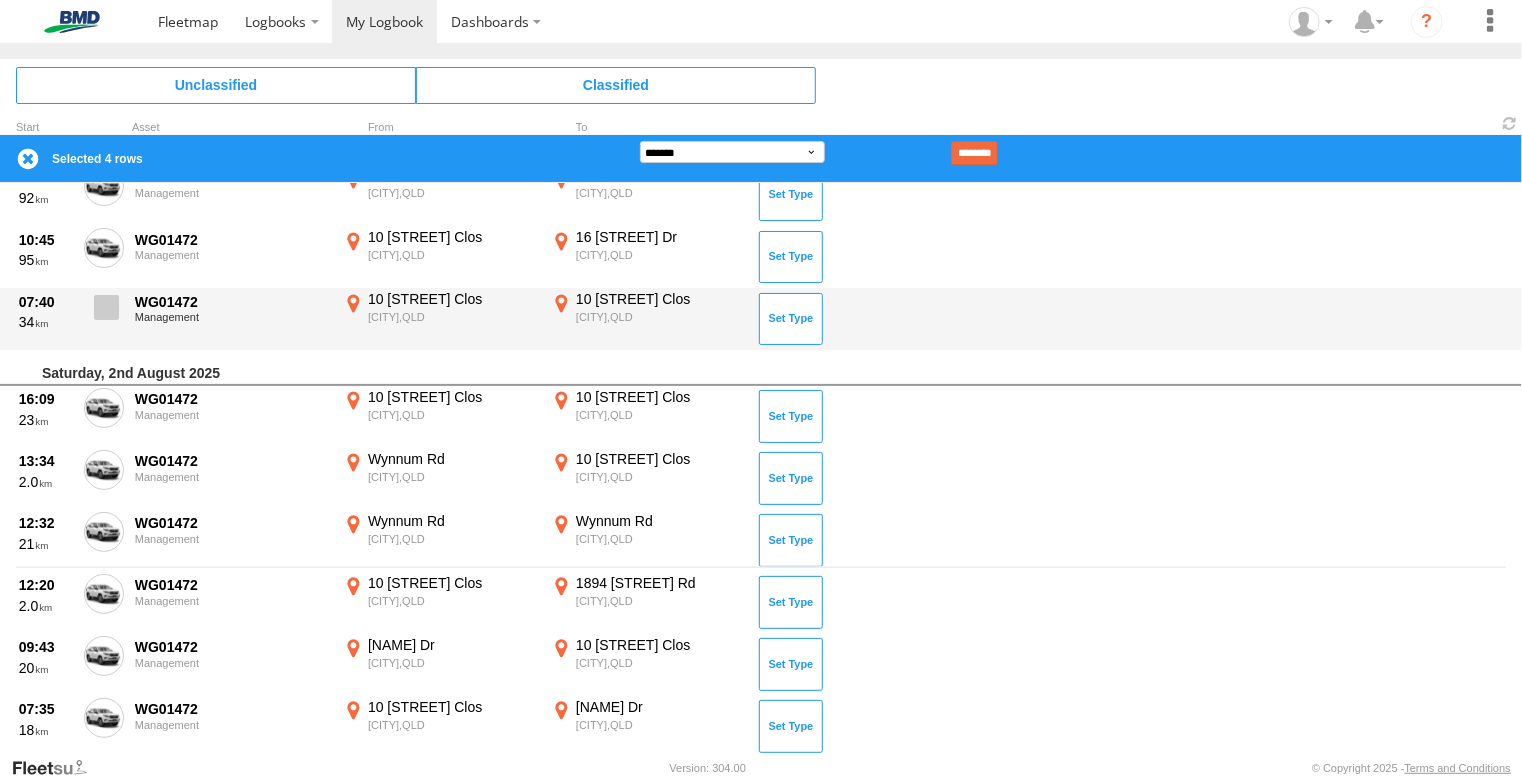 scroll, scrollTop: 300, scrollLeft: 0, axis: vertical 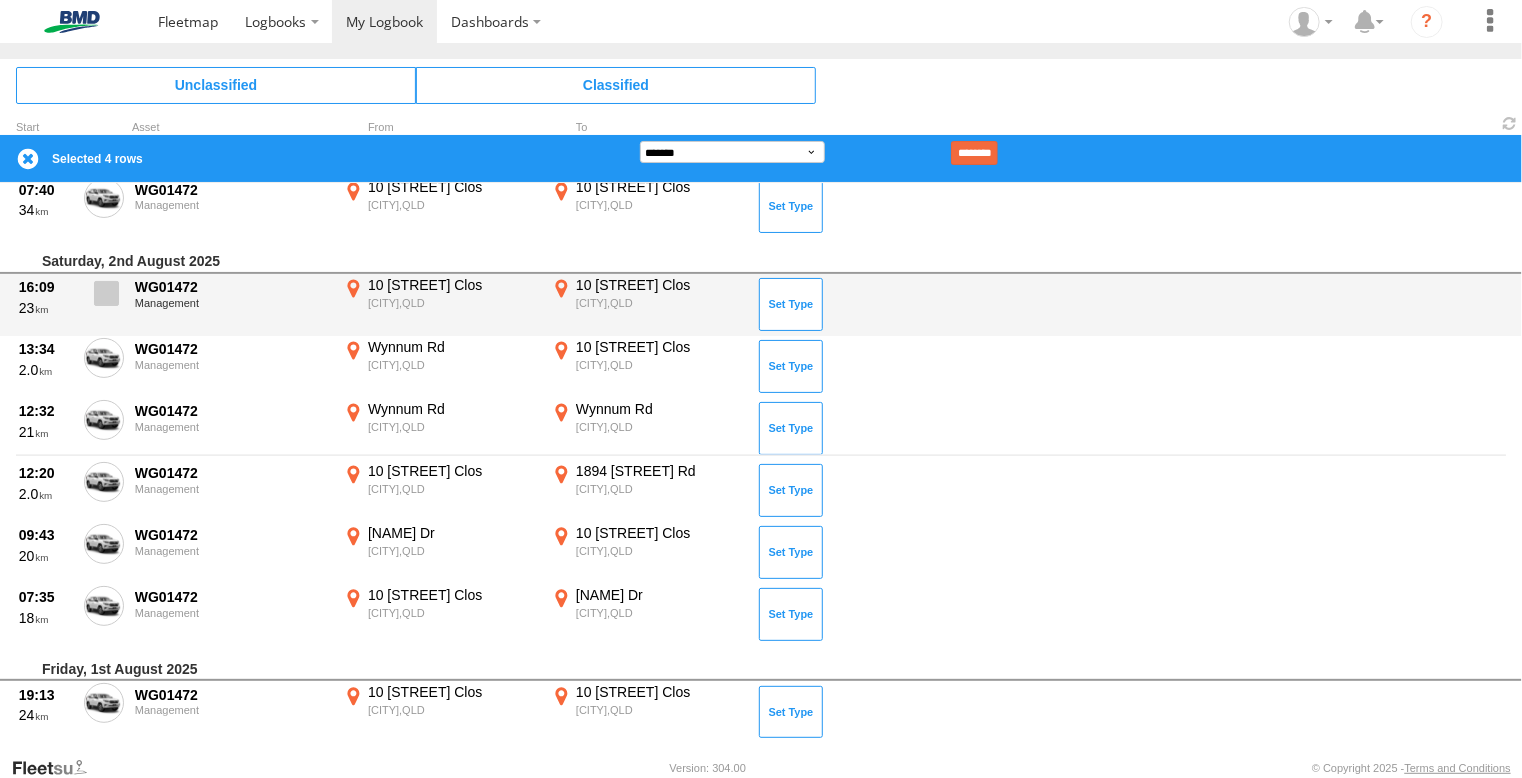 click at bounding box center [106, 293] 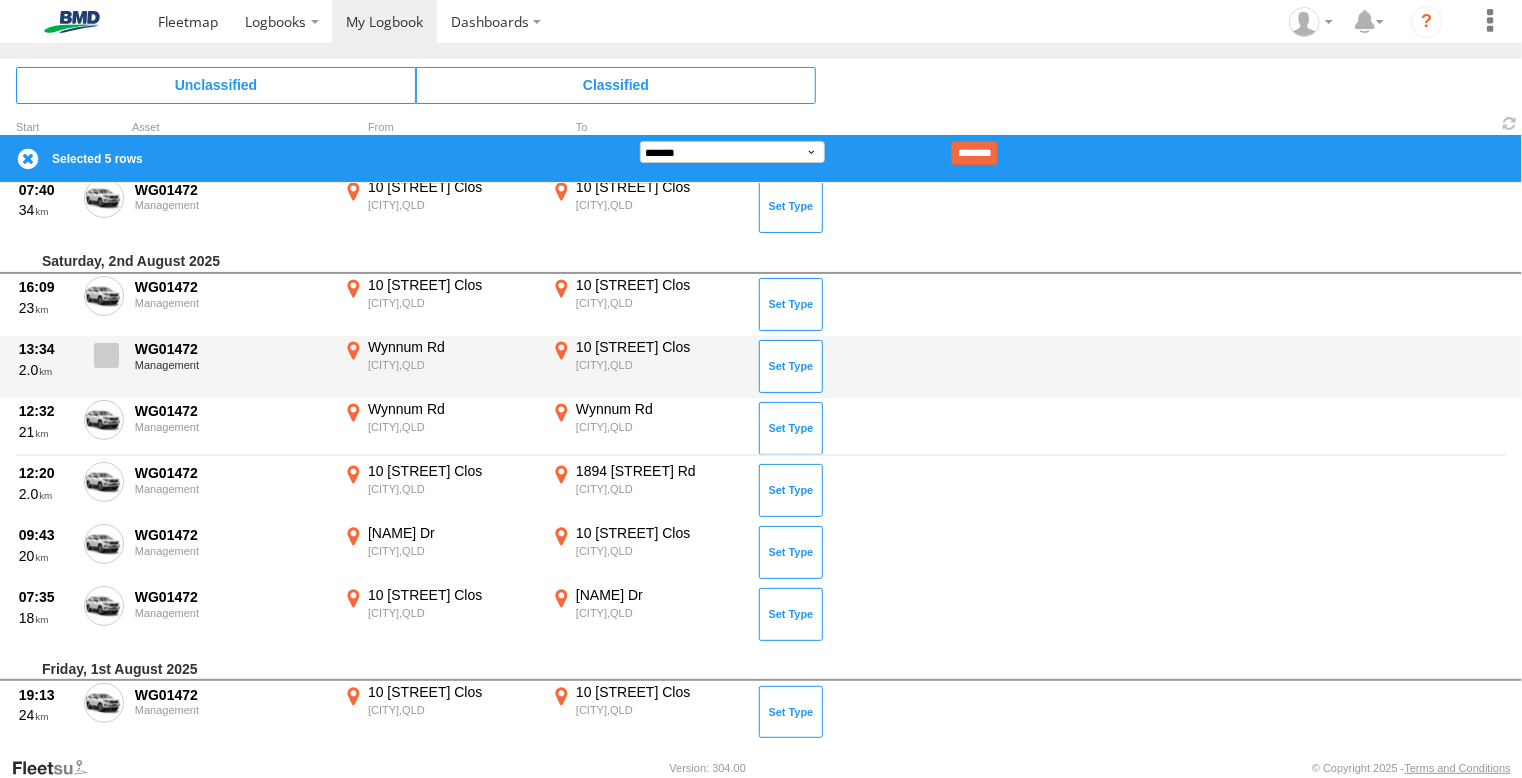click at bounding box center [106, 355] 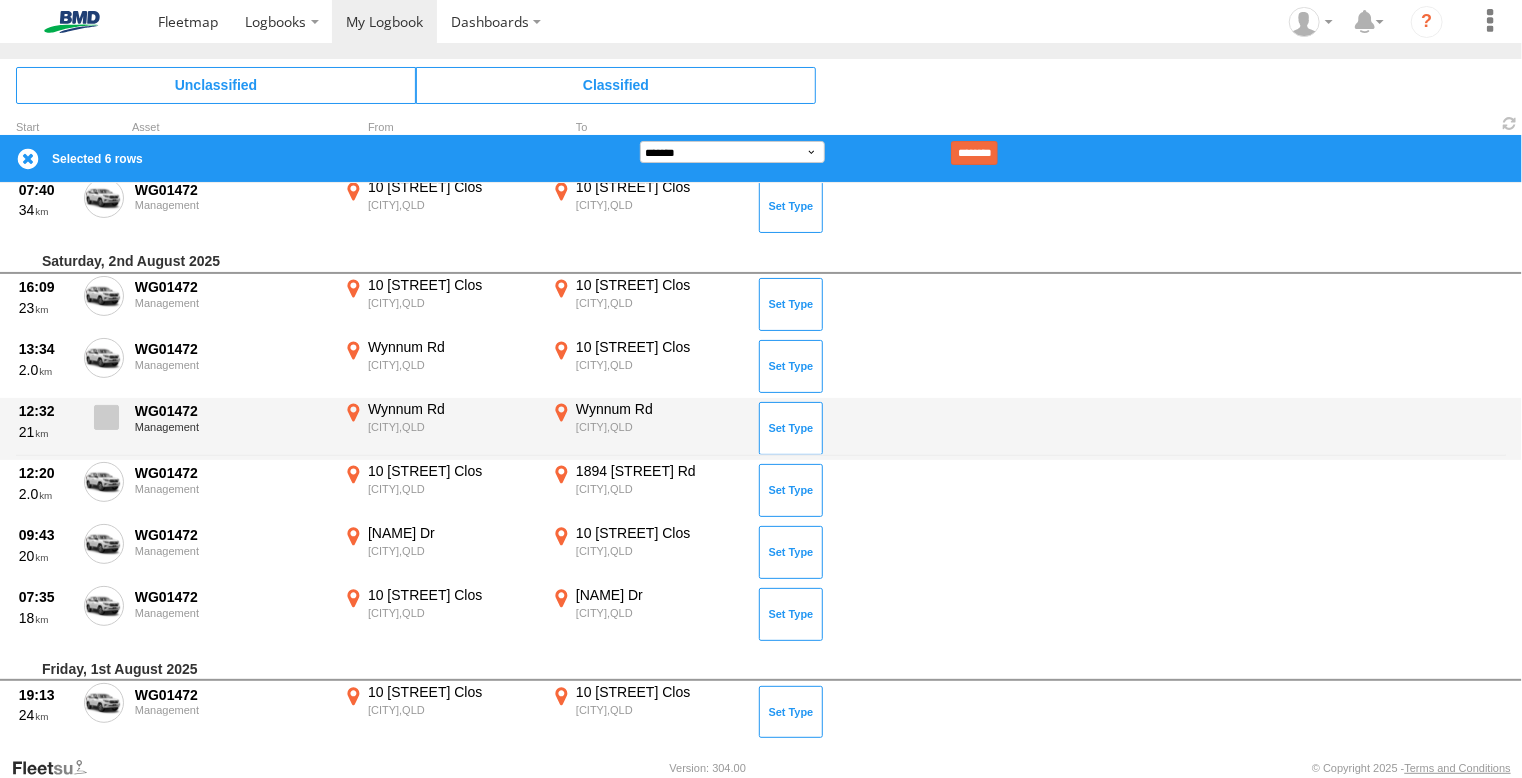 click at bounding box center [104, 423] 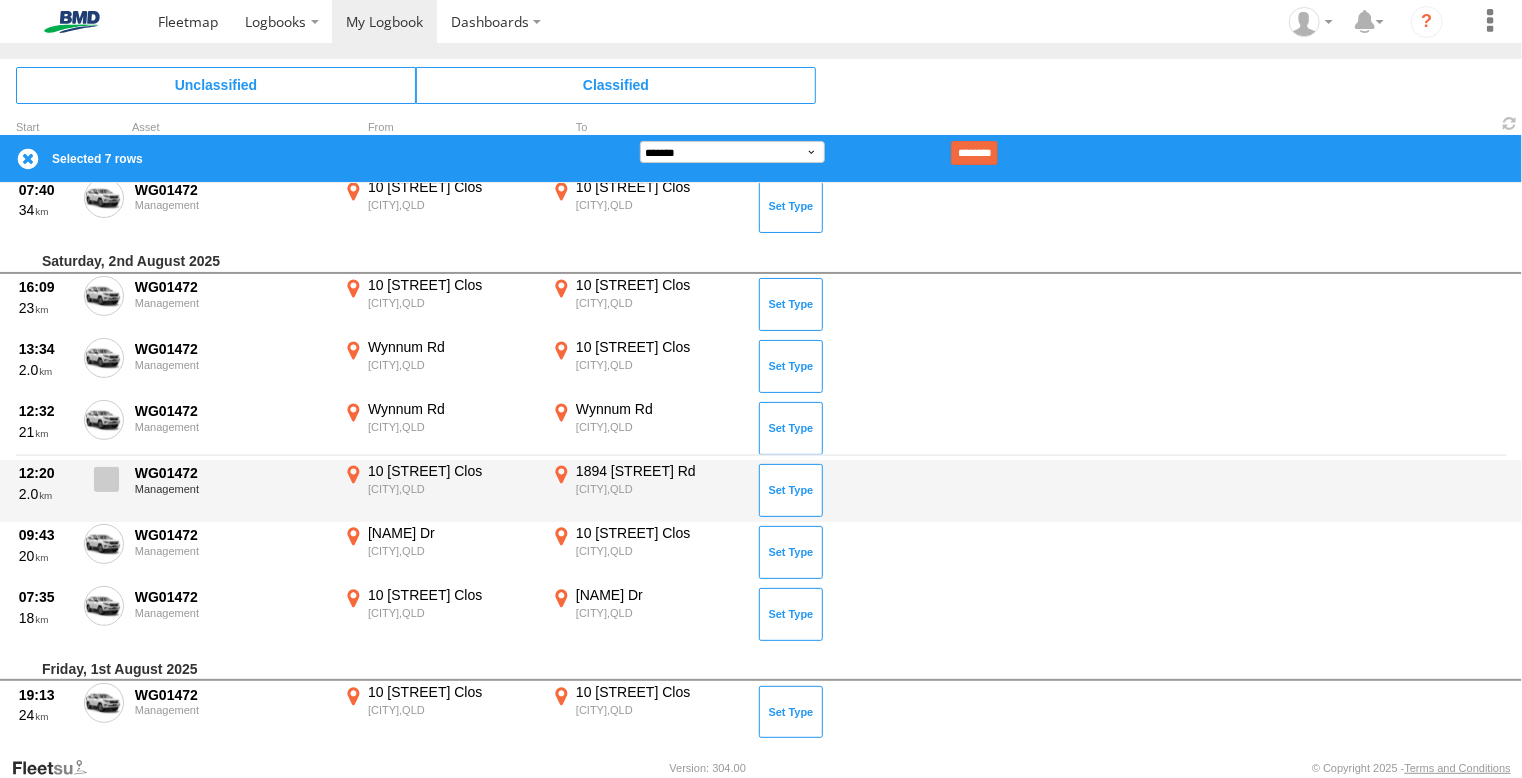 click at bounding box center (106, 479) 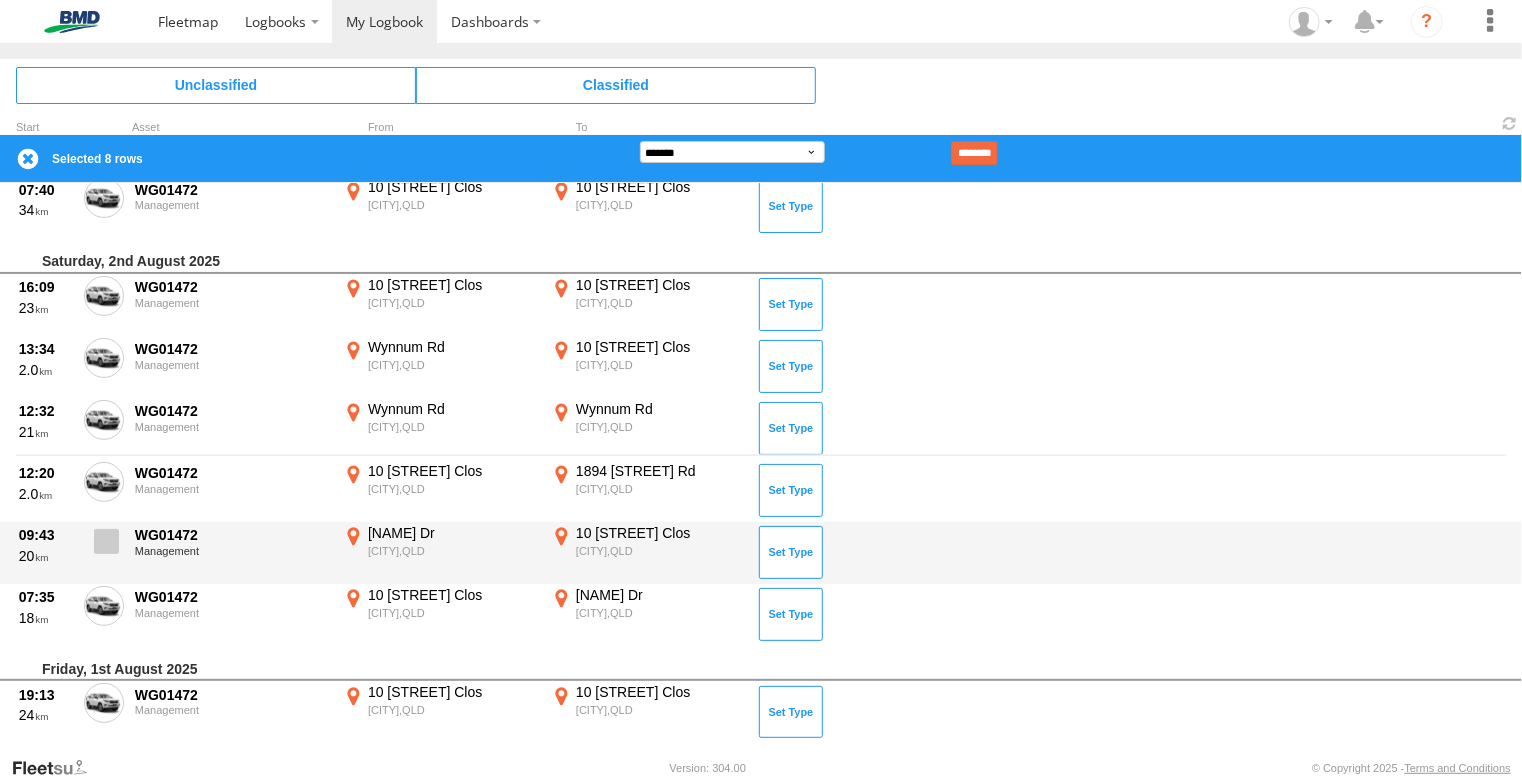 click at bounding box center [106, 541] 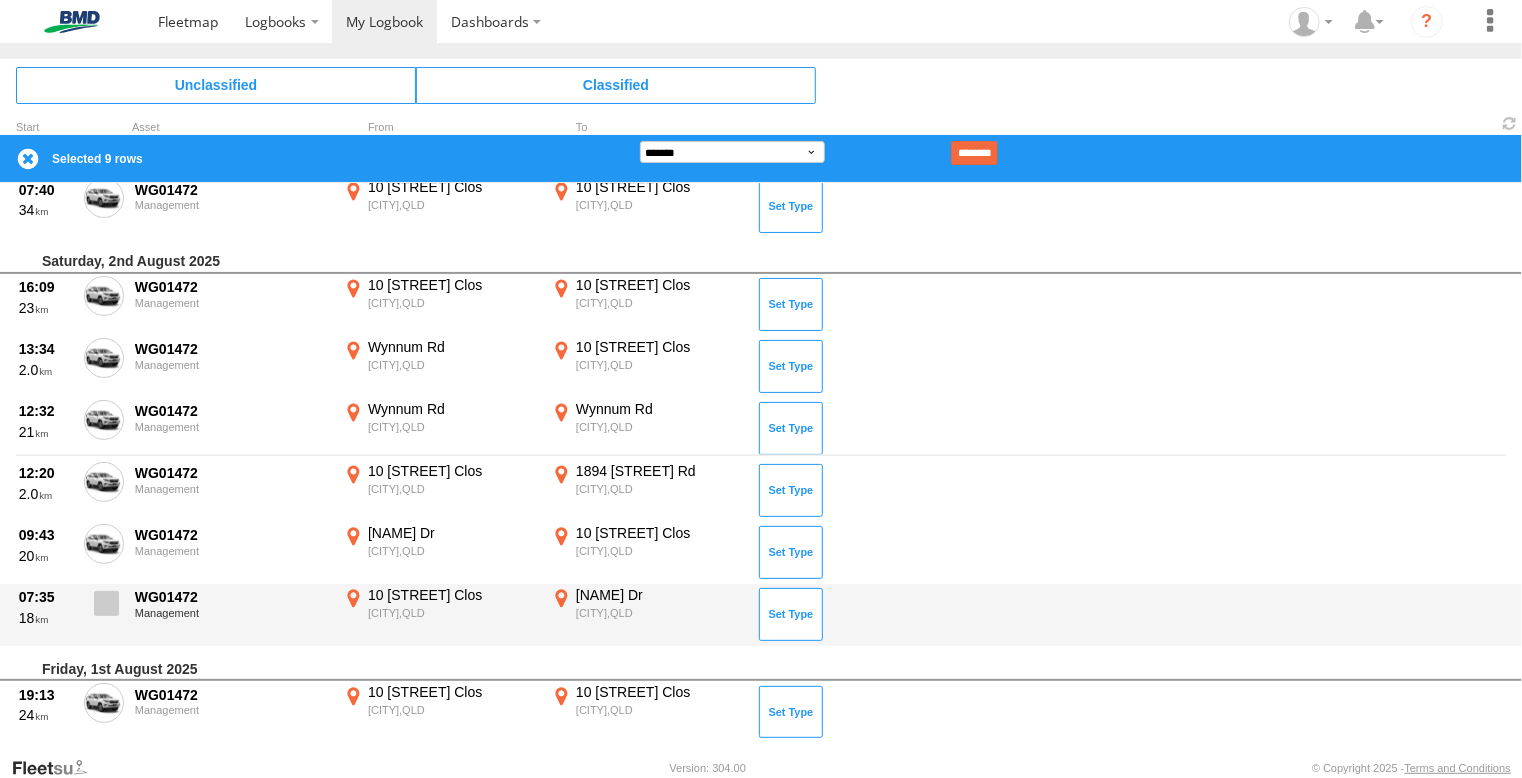click at bounding box center (106, 603) 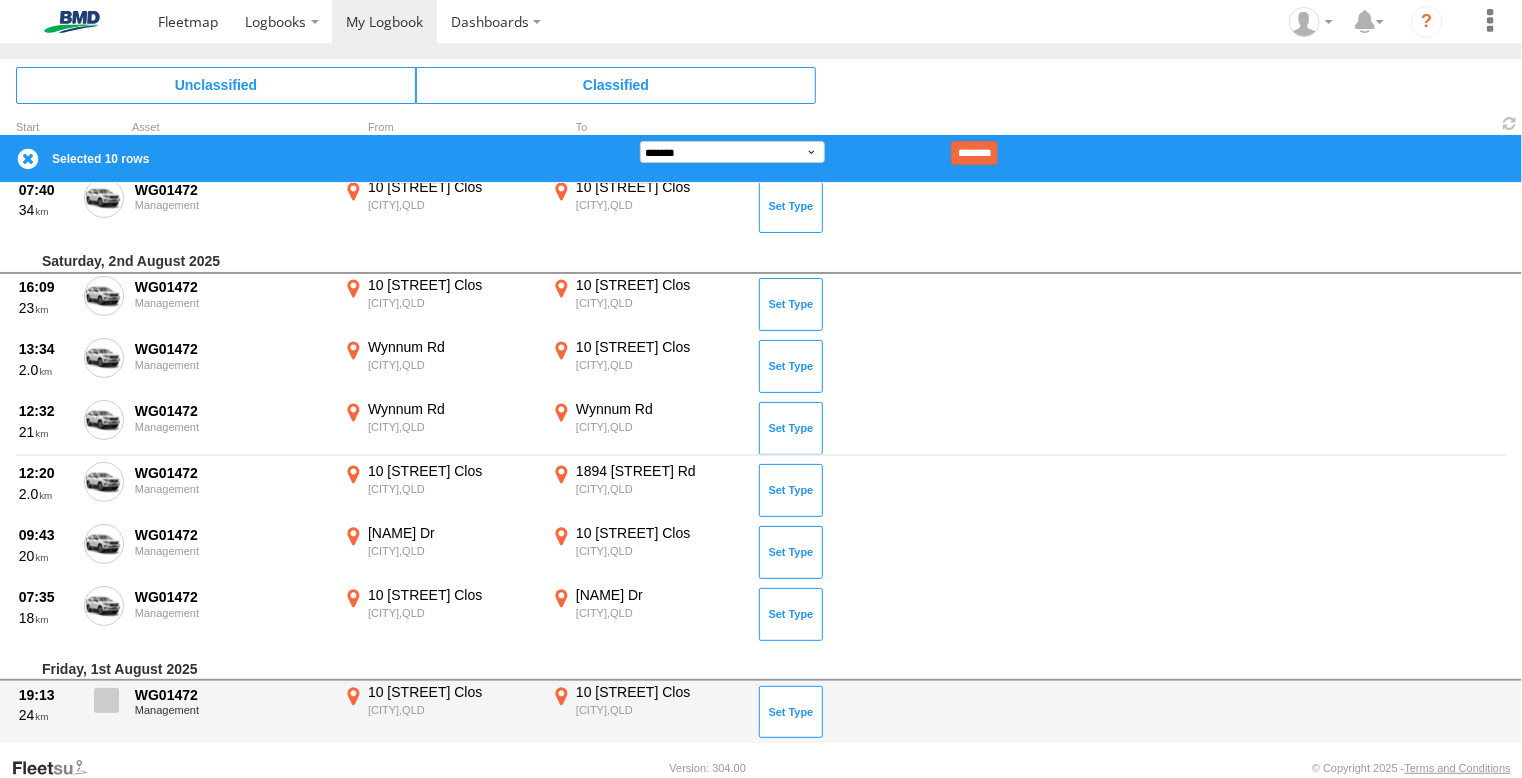 click at bounding box center [106, 700] 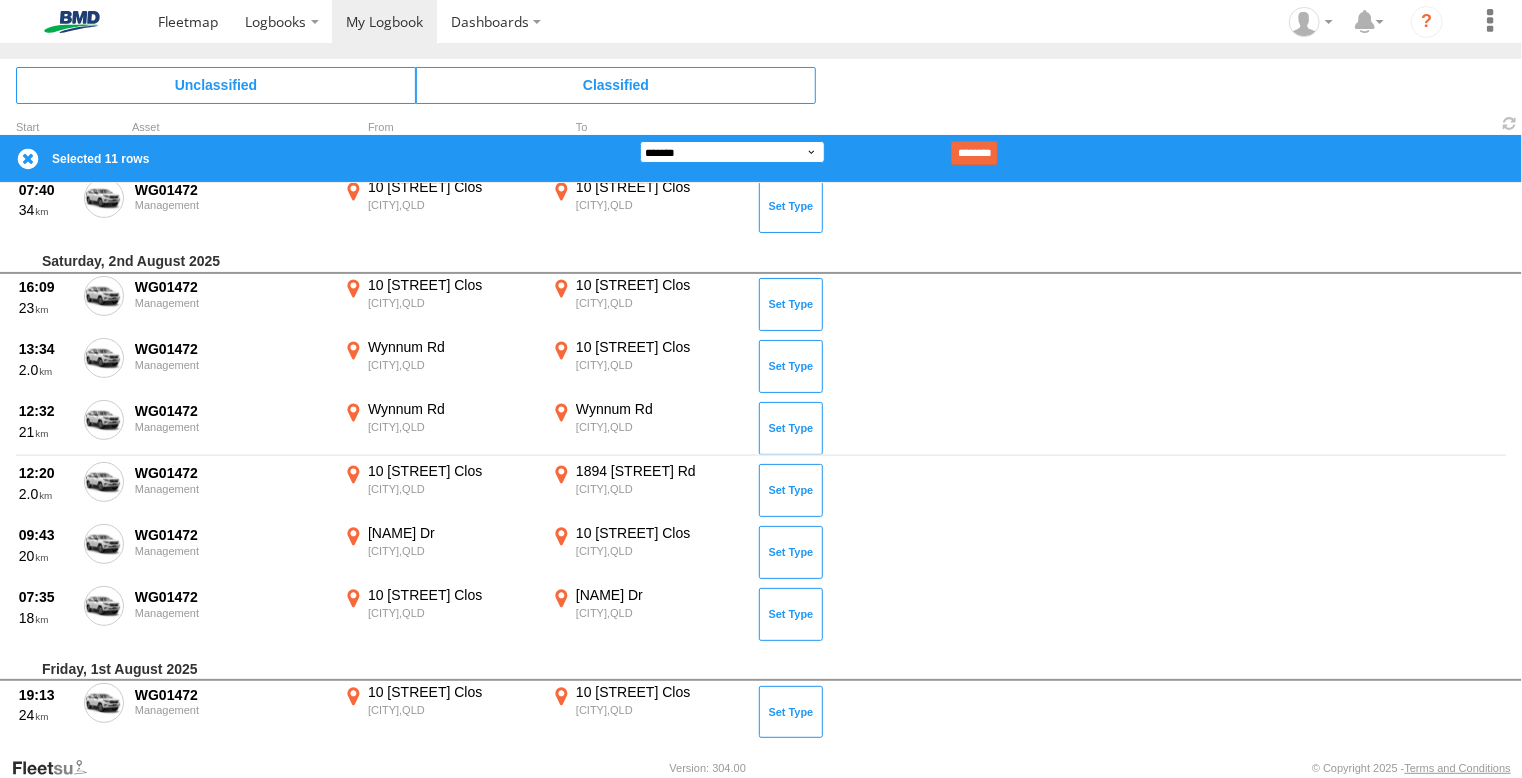 click on "**********" at bounding box center (732, 152) 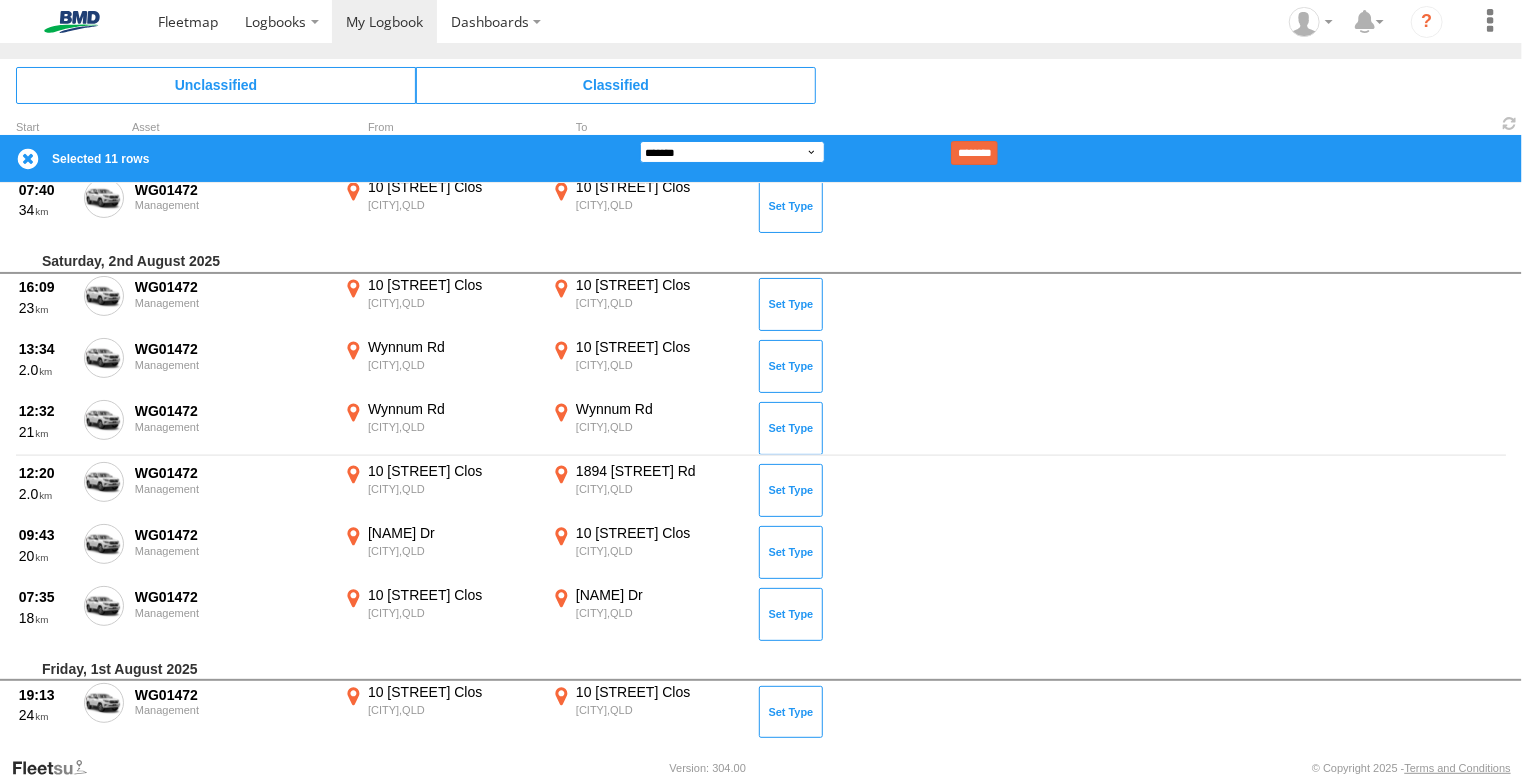 select on "**" 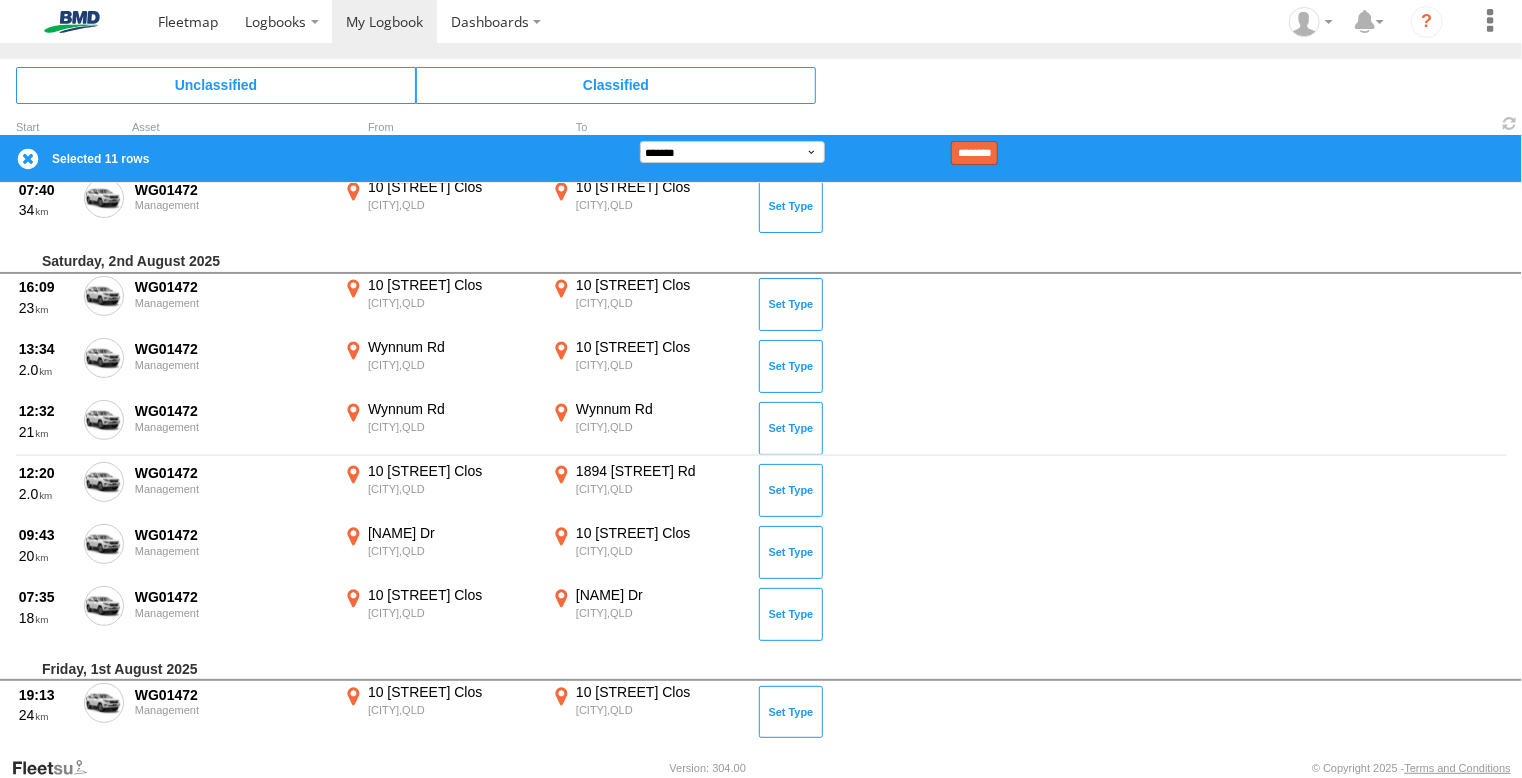 click on "********" at bounding box center [974, 153] 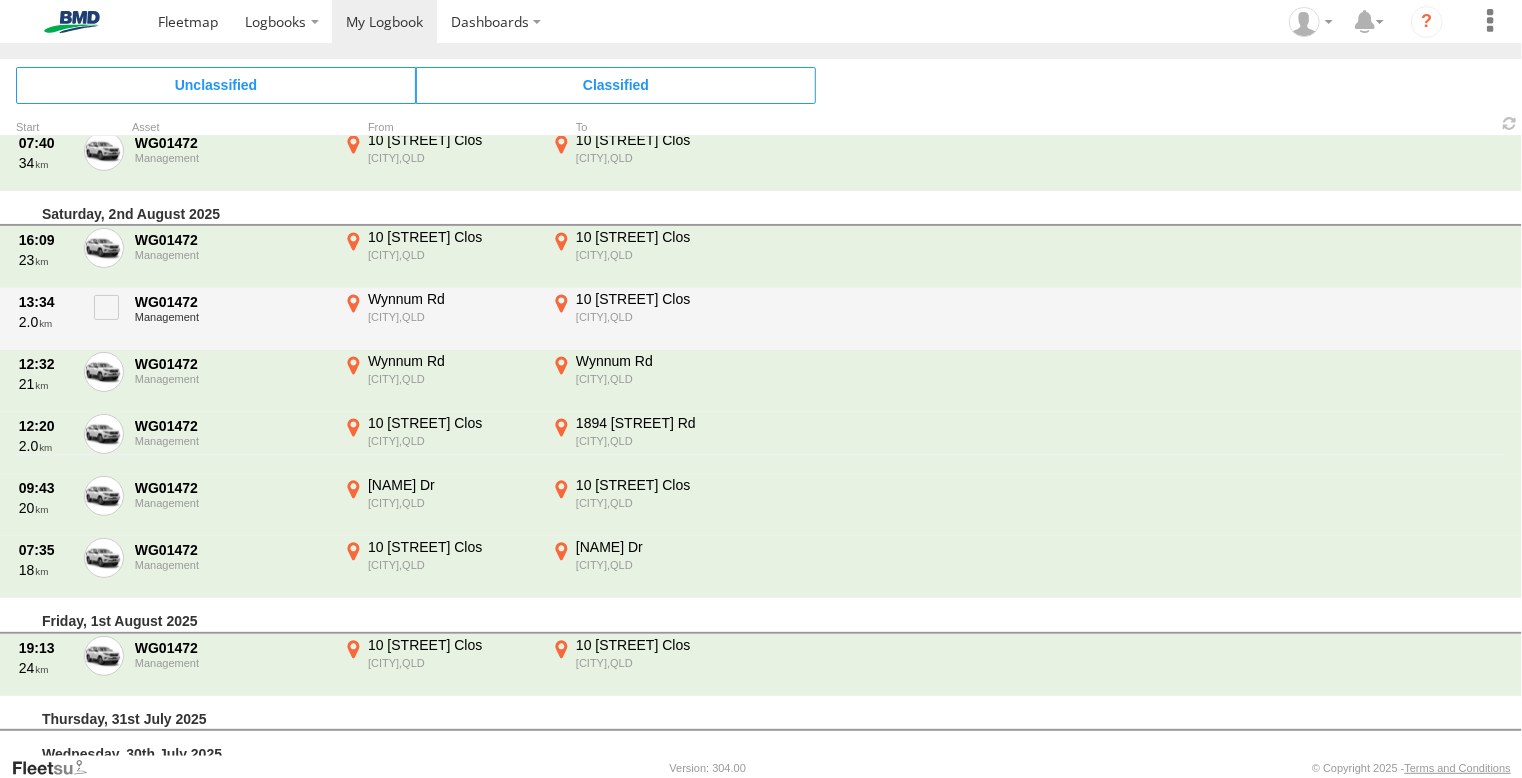 scroll, scrollTop: 0, scrollLeft: 0, axis: both 